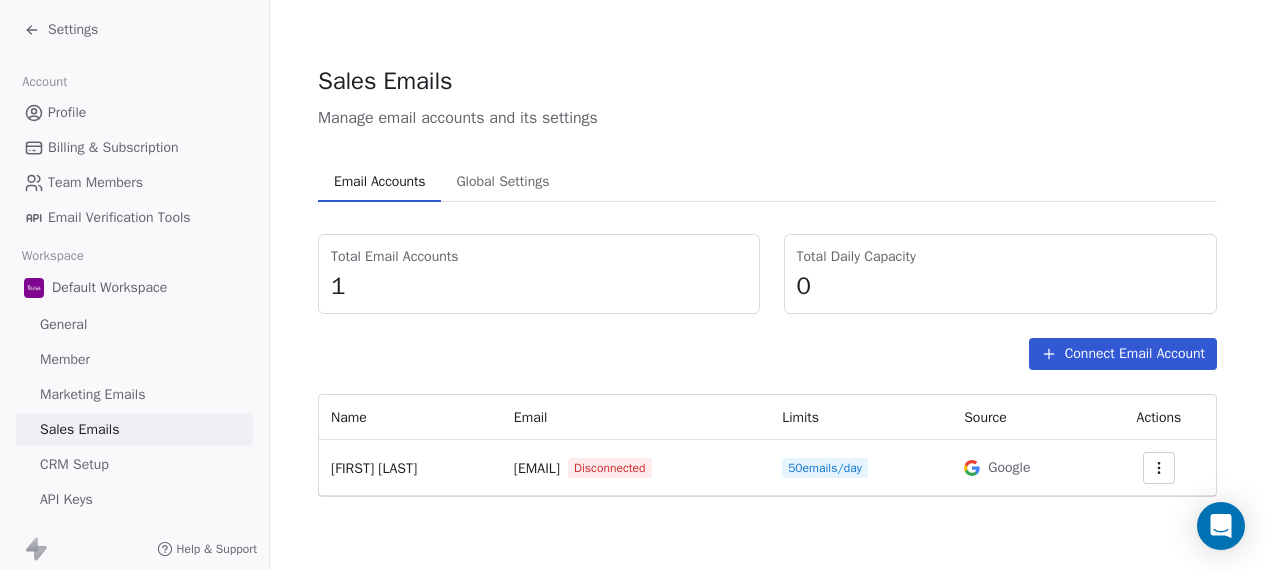 scroll, scrollTop: 28, scrollLeft: 0, axis: vertical 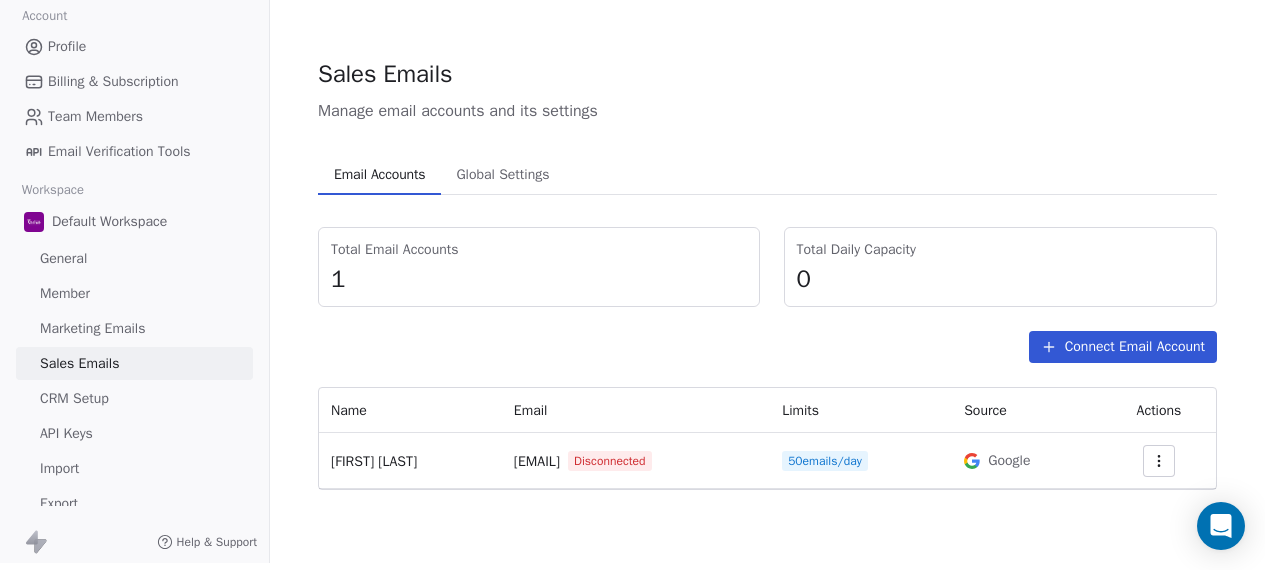 click on "CRM Setup" at bounding box center (74, 398) 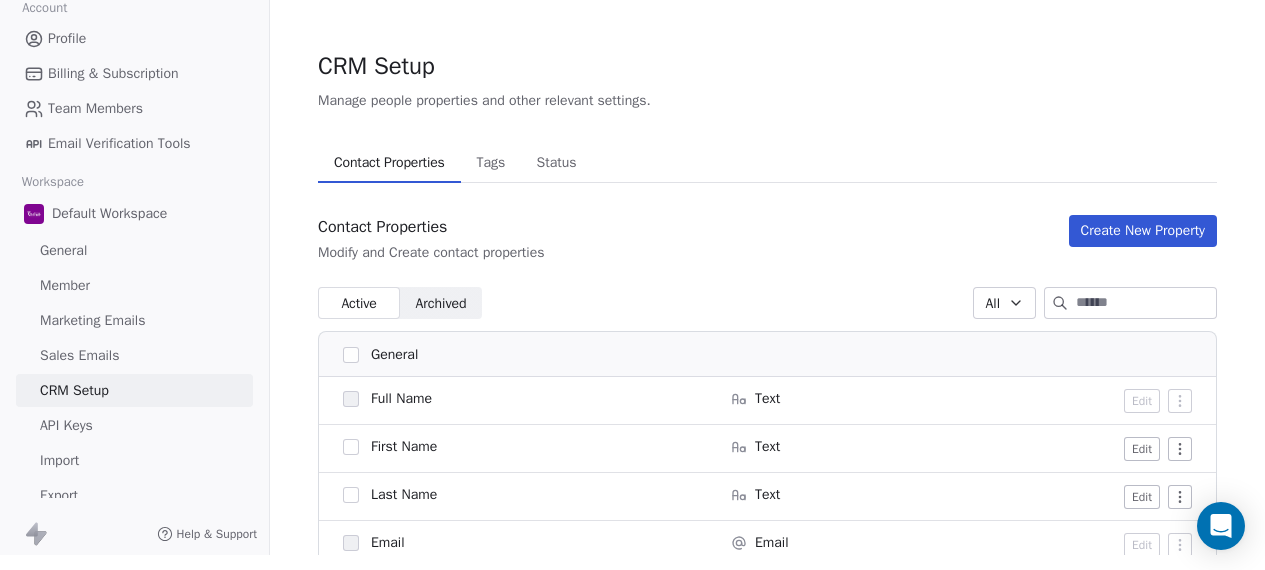 scroll, scrollTop: 28, scrollLeft: 0, axis: vertical 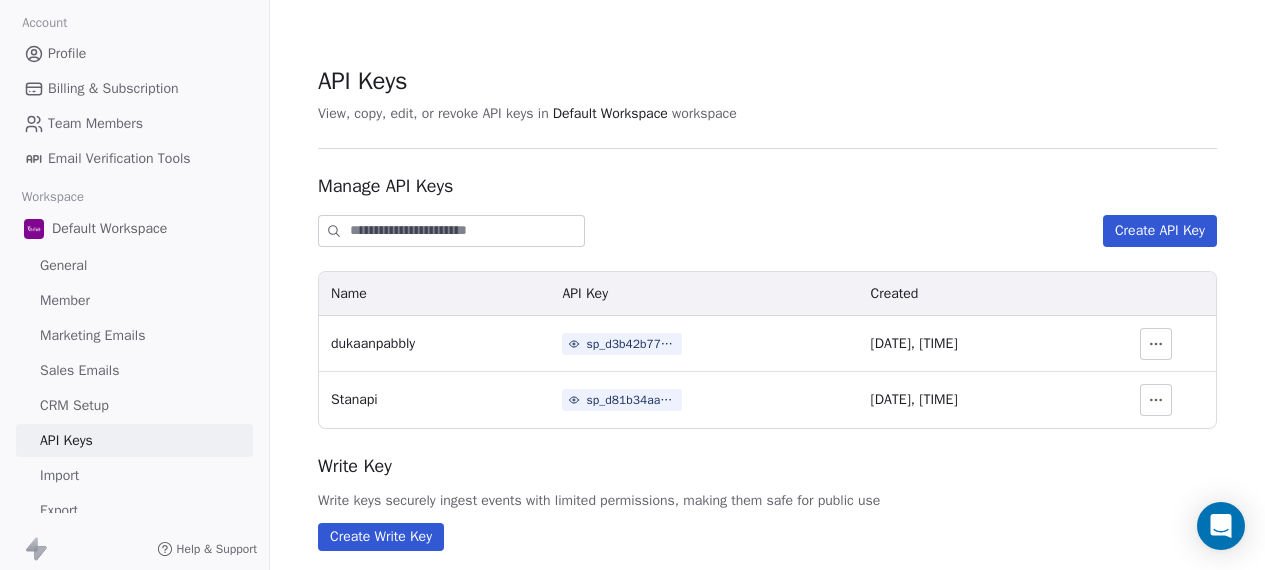 click on "Import" at bounding box center (59, 475) 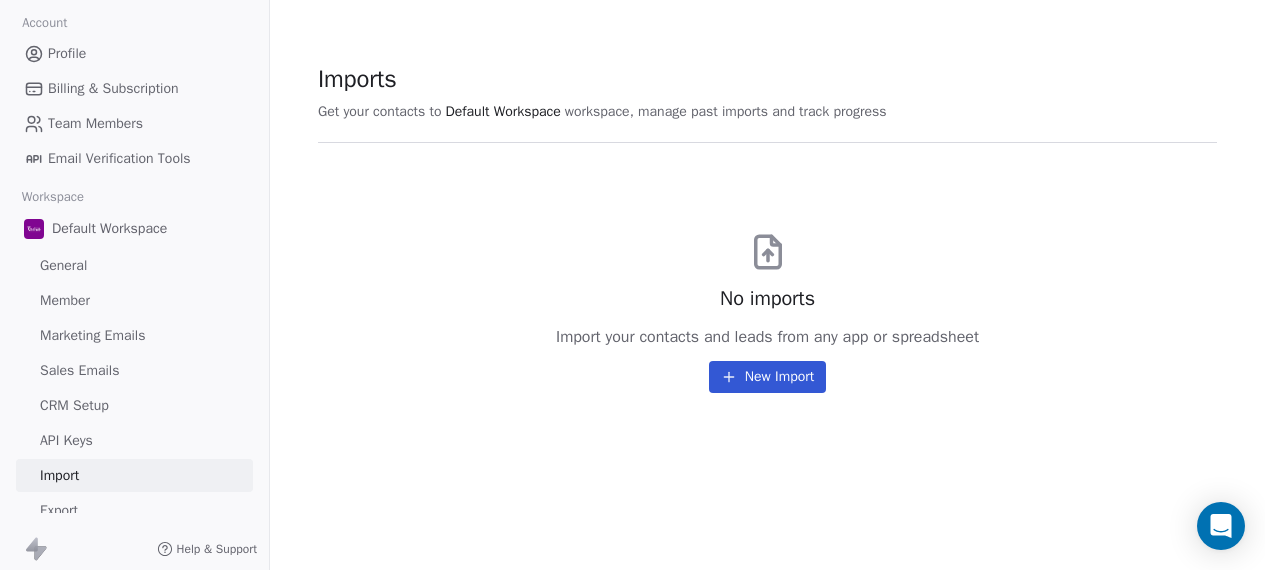 click on "Export" at bounding box center [59, 510] 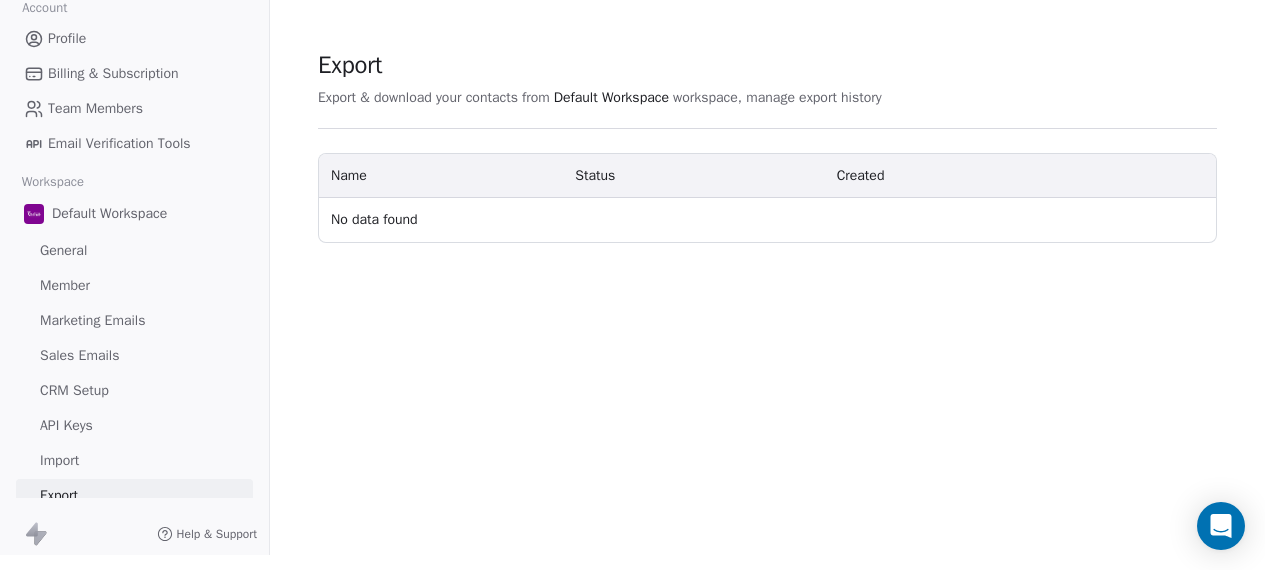 scroll, scrollTop: 0, scrollLeft: 0, axis: both 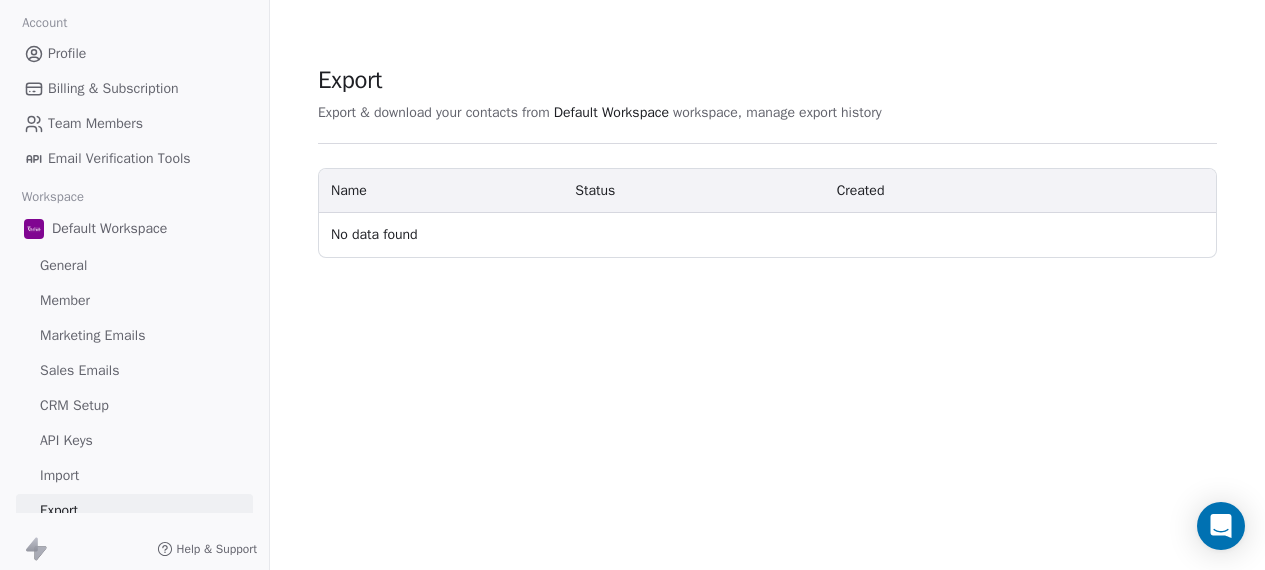 click on "General" at bounding box center (63, 265) 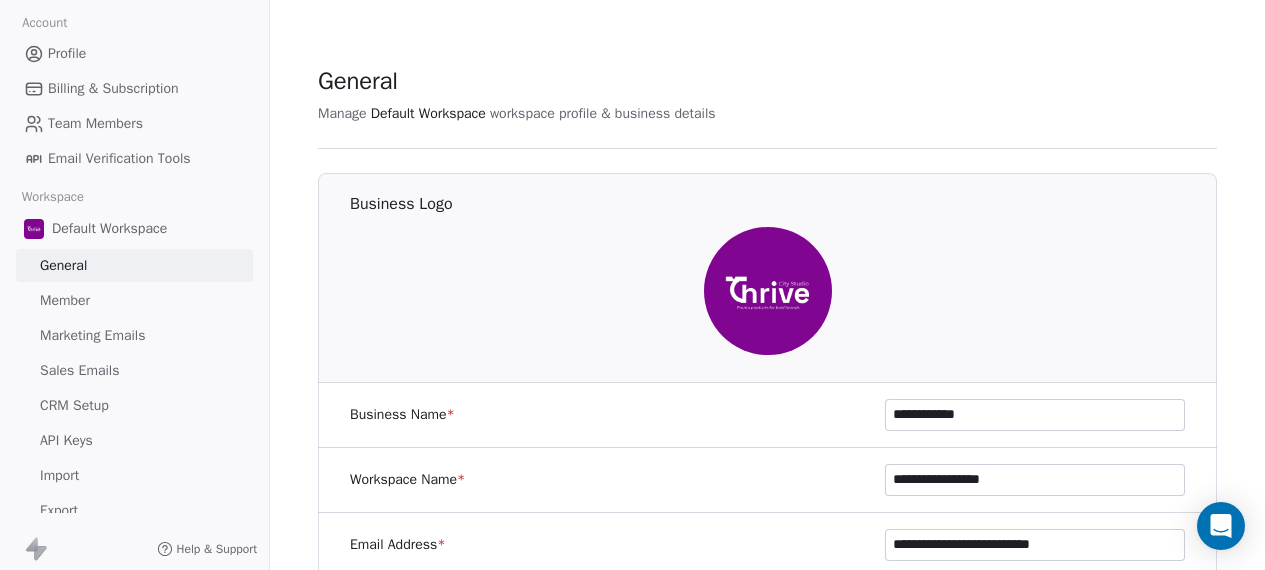 scroll, scrollTop: 28, scrollLeft: 0, axis: vertical 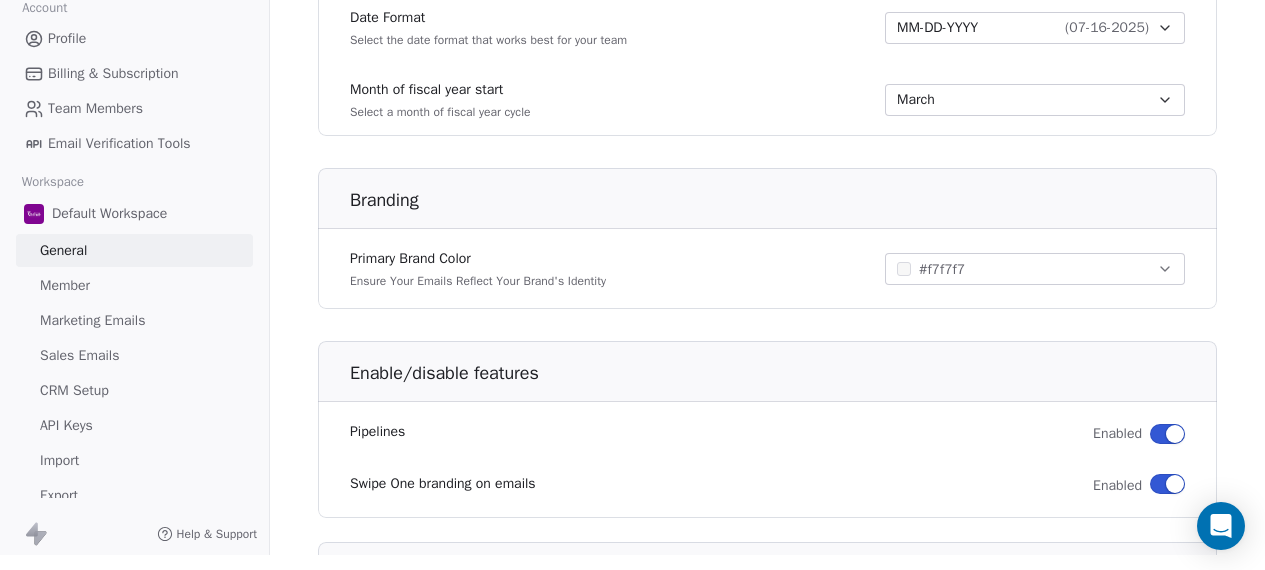 click 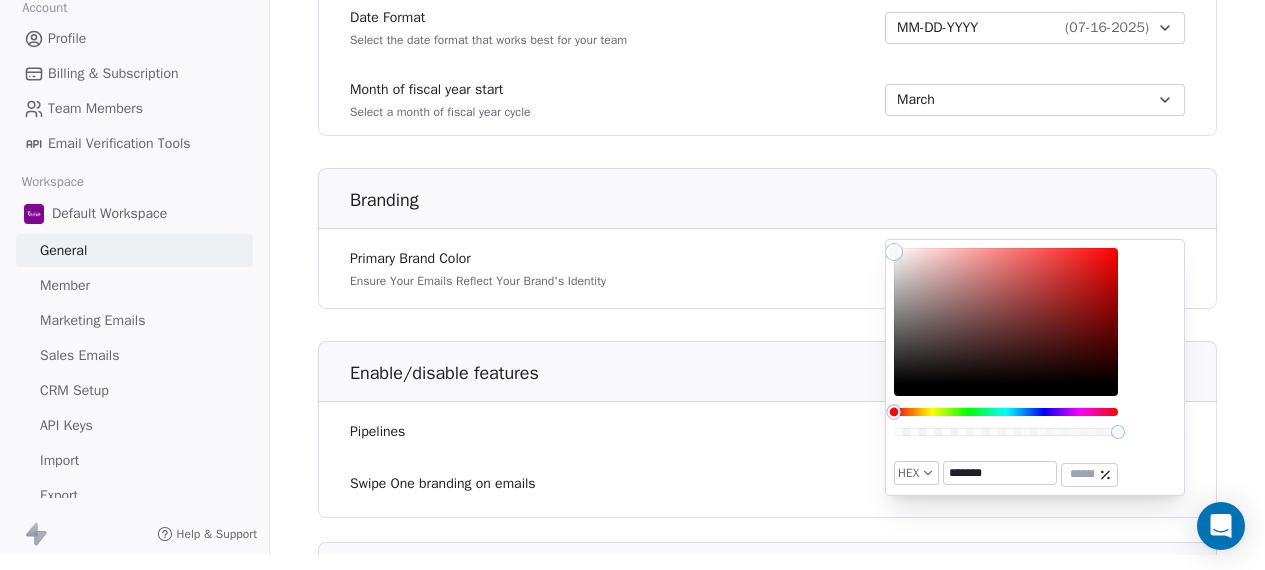 click at bounding box center [893, 411] 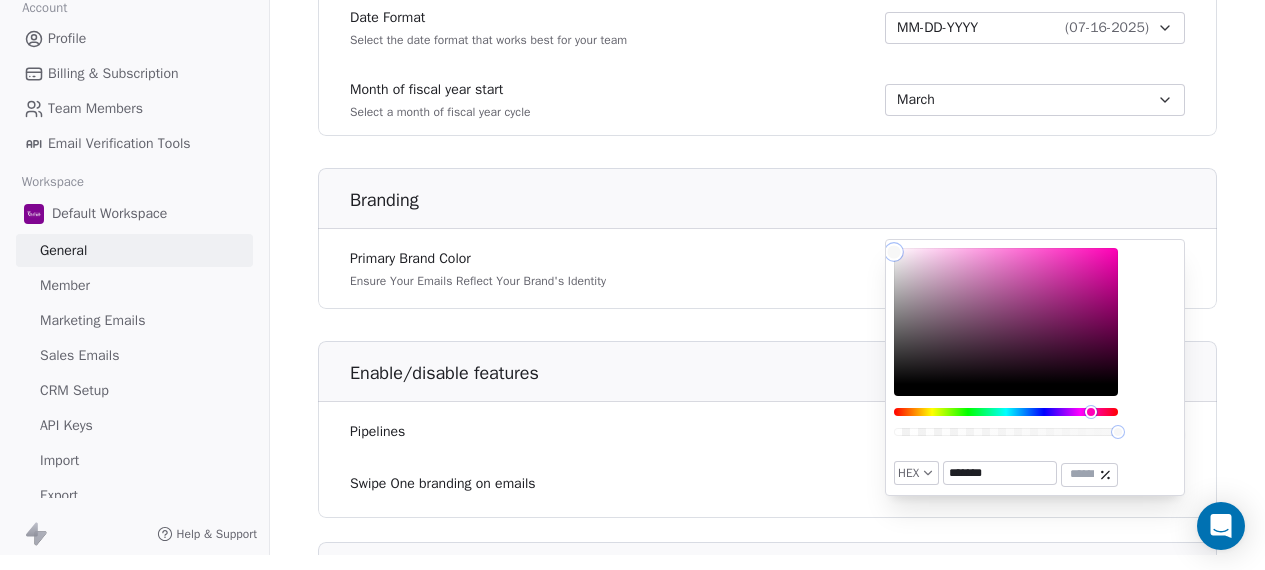 click at bounding box center (1006, 316) 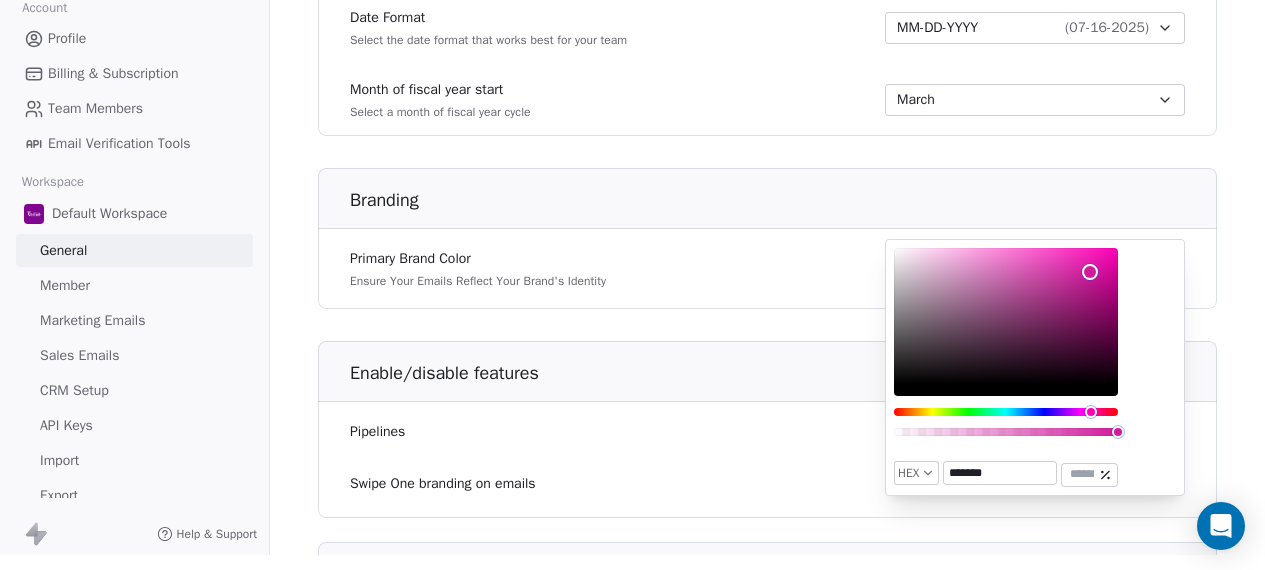 click on "HEX ******* ***" at bounding box center [1035, 367] 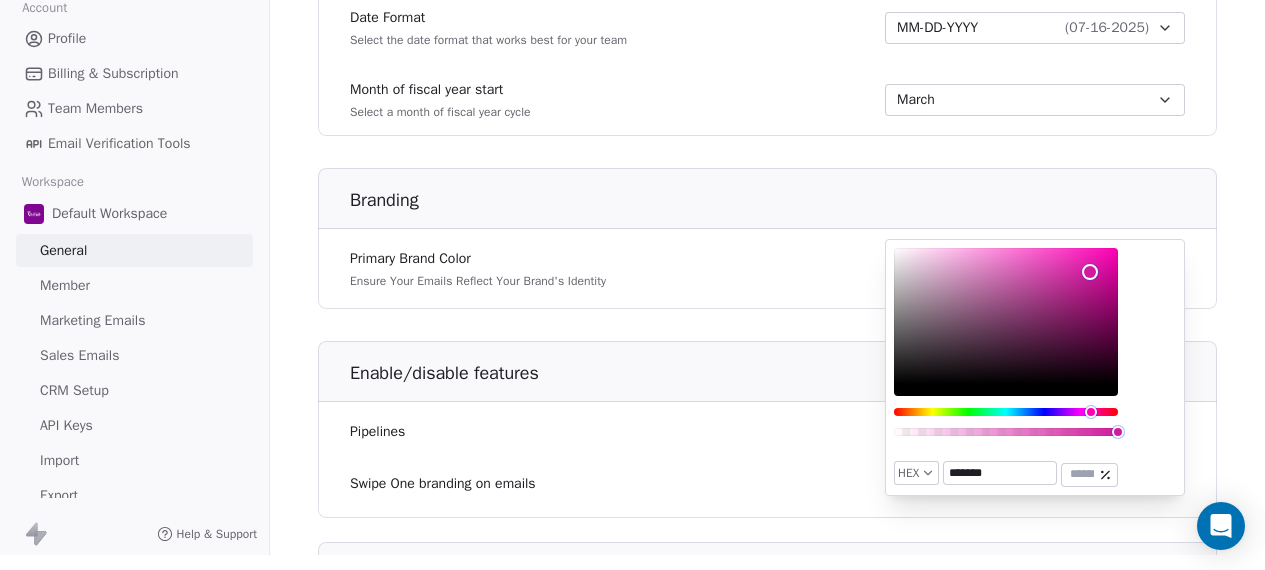 click on "*******" at bounding box center (1000, 473) 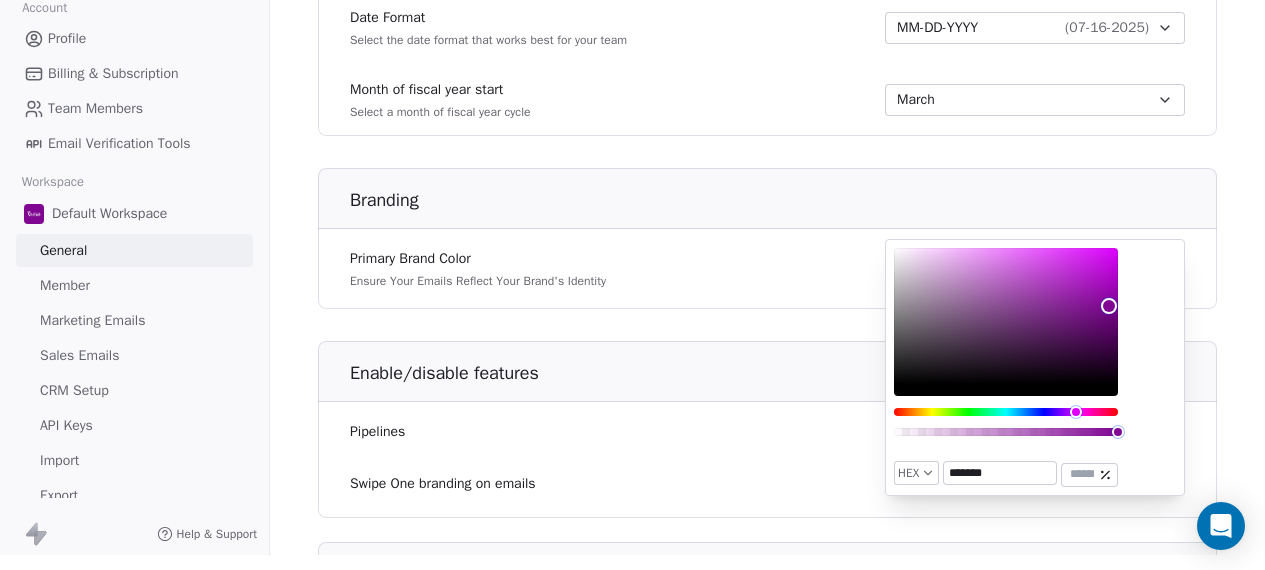 type on "*******" 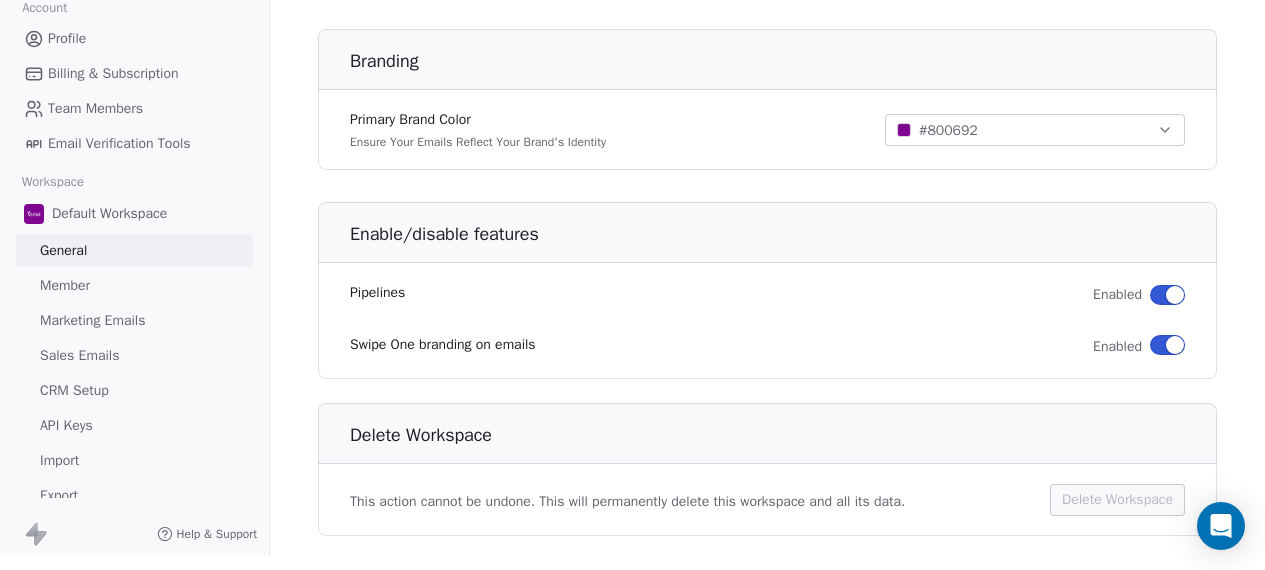 scroll, scrollTop: 1287, scrollLeft: 0, axis: vertical 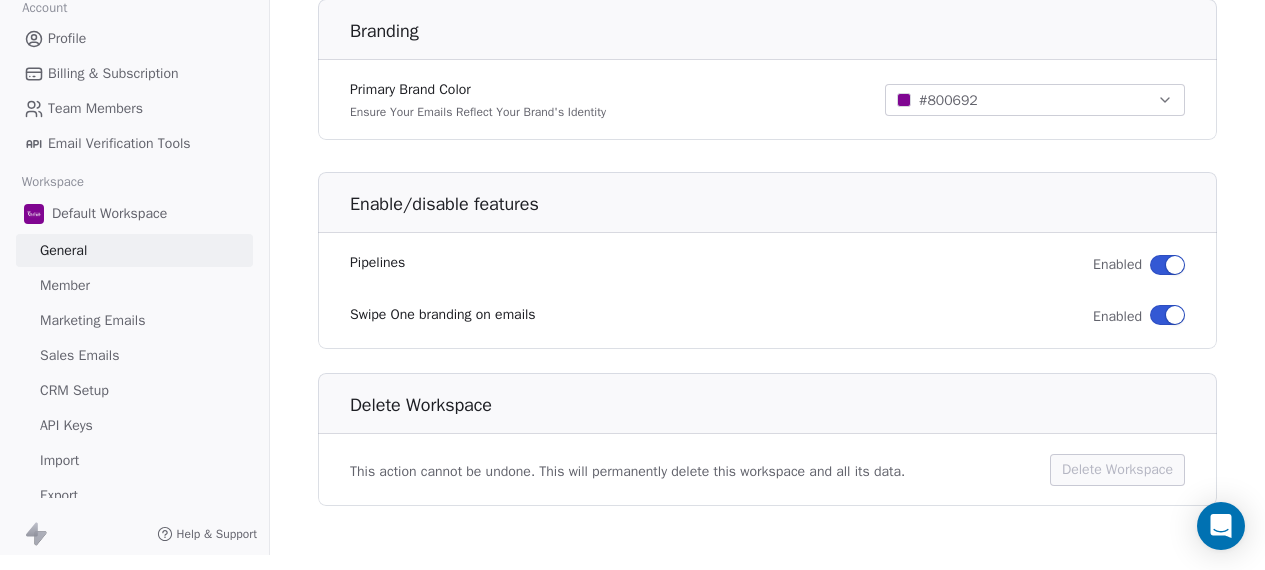 click on "Member" at bounding box center (65, 285) 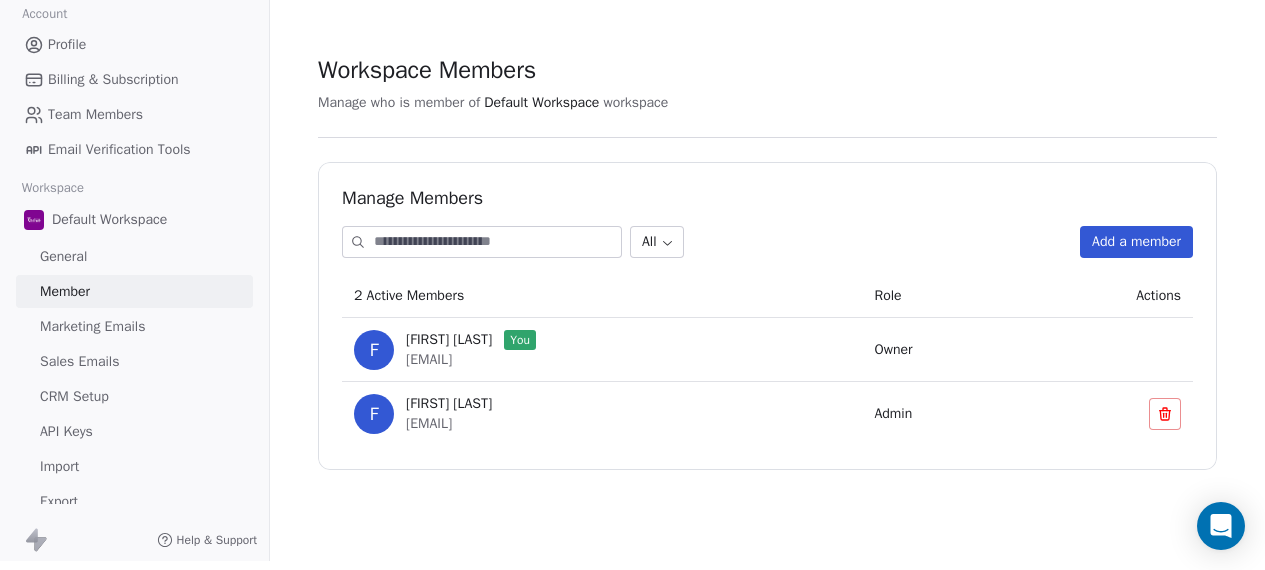 scroll, scrollTop: 28, scrollLeft: 0, axis: vertical 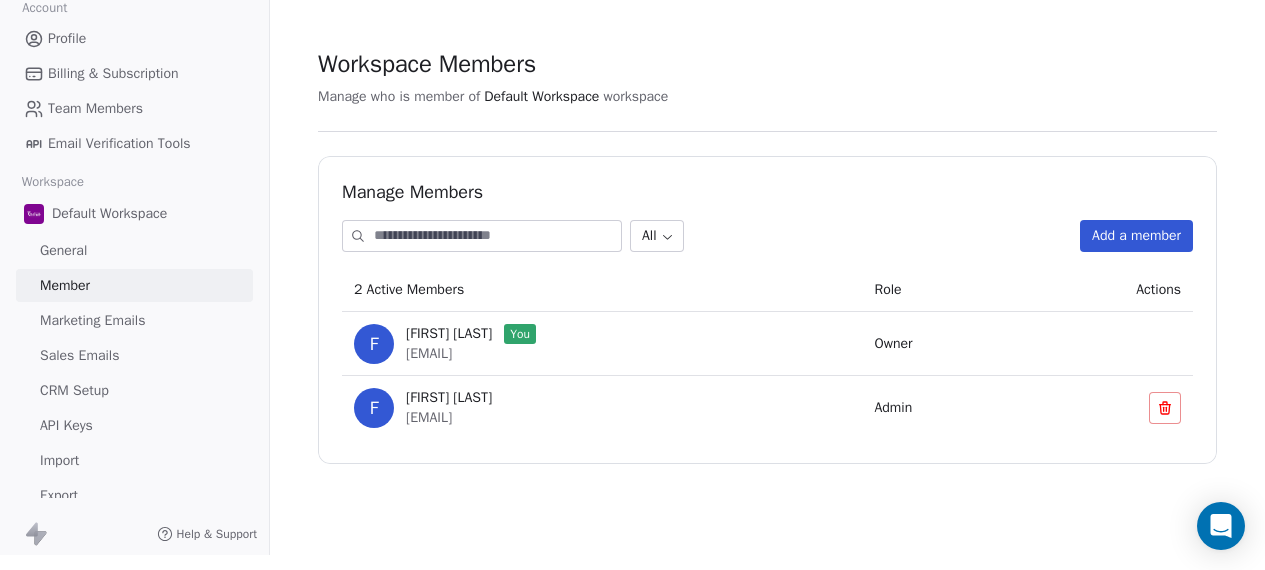 click on "Marketing Emails" at bounding box center [92, 320] 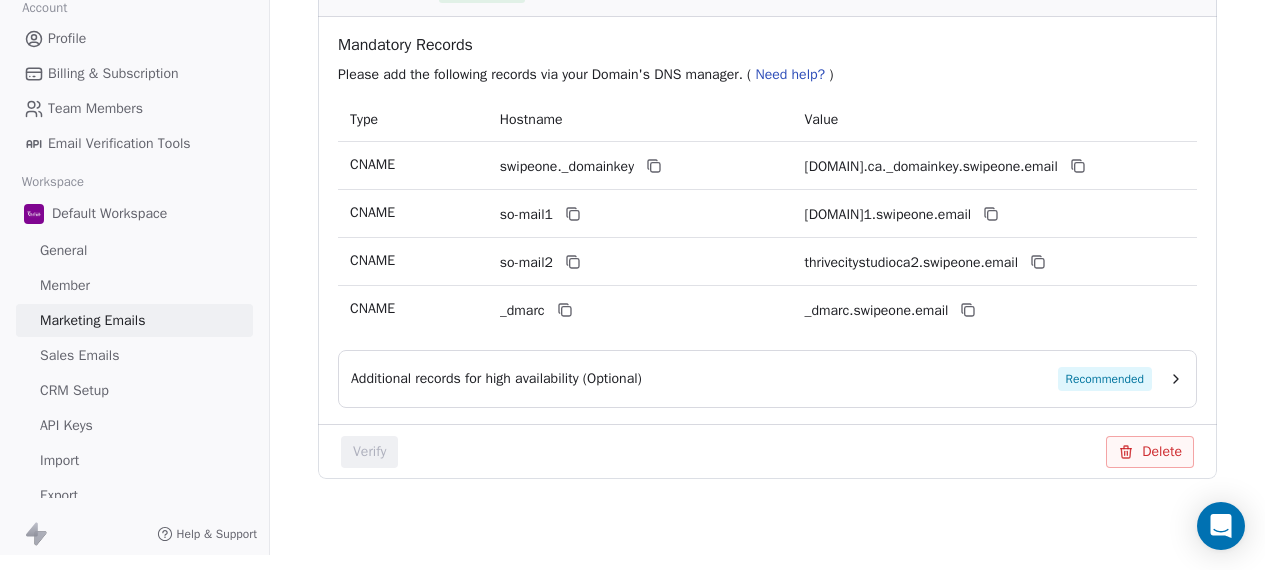 scroll, scrollTop: 388, scrollLeft: 0, axis: vertical 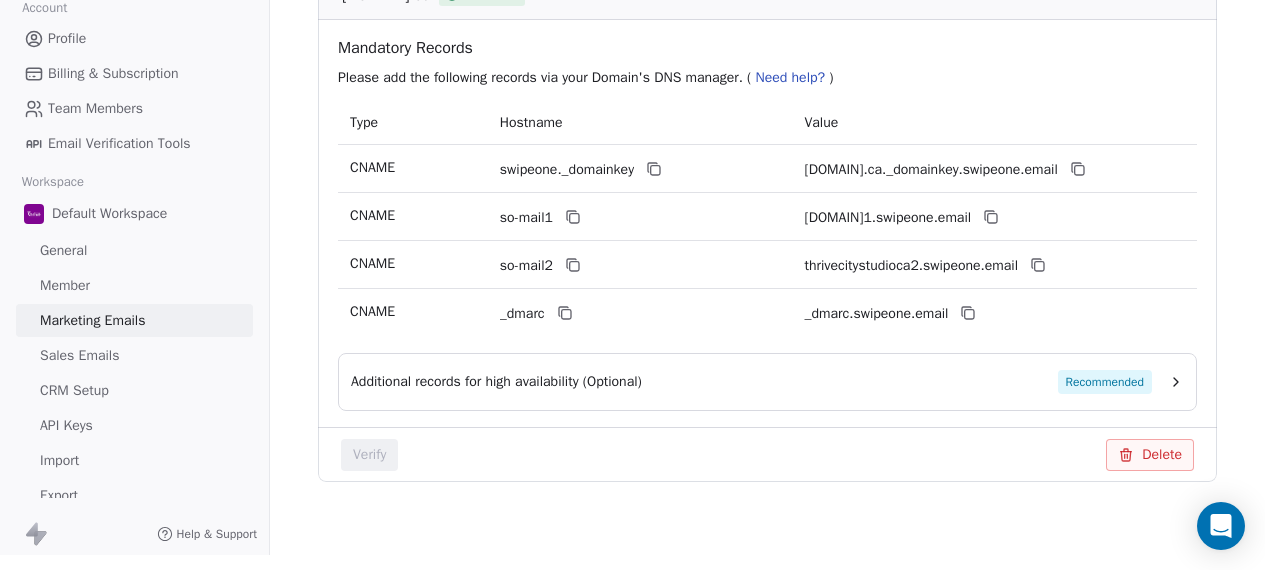 click on "General" at bounding box center [63, 250] 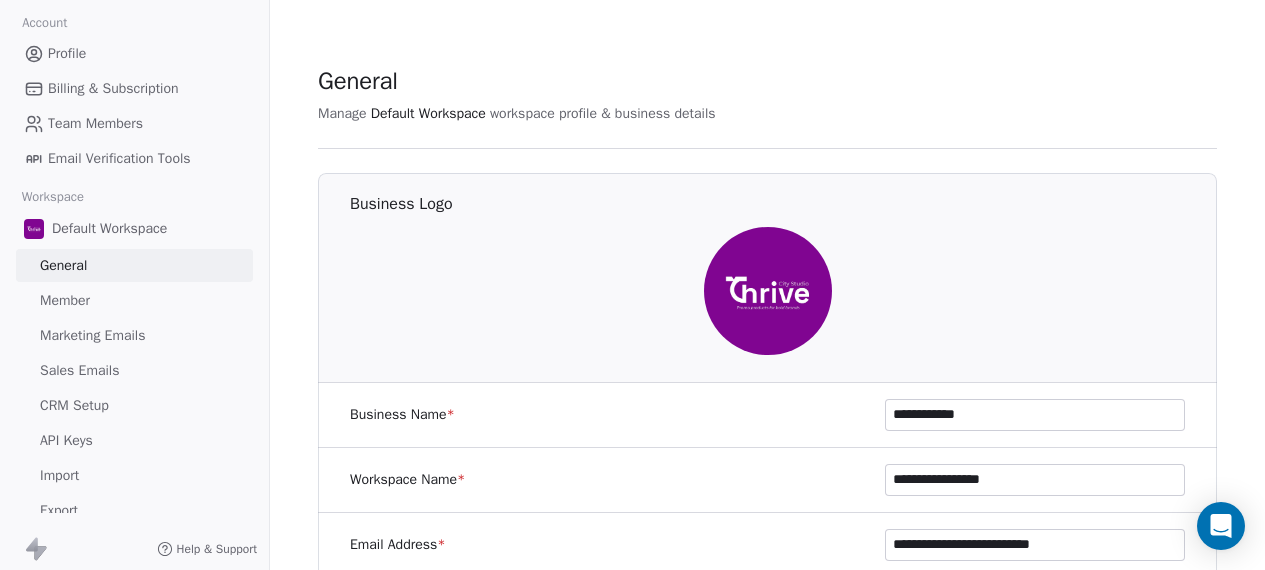 click on "Marketing Emails" at bounding box center (92, 335) 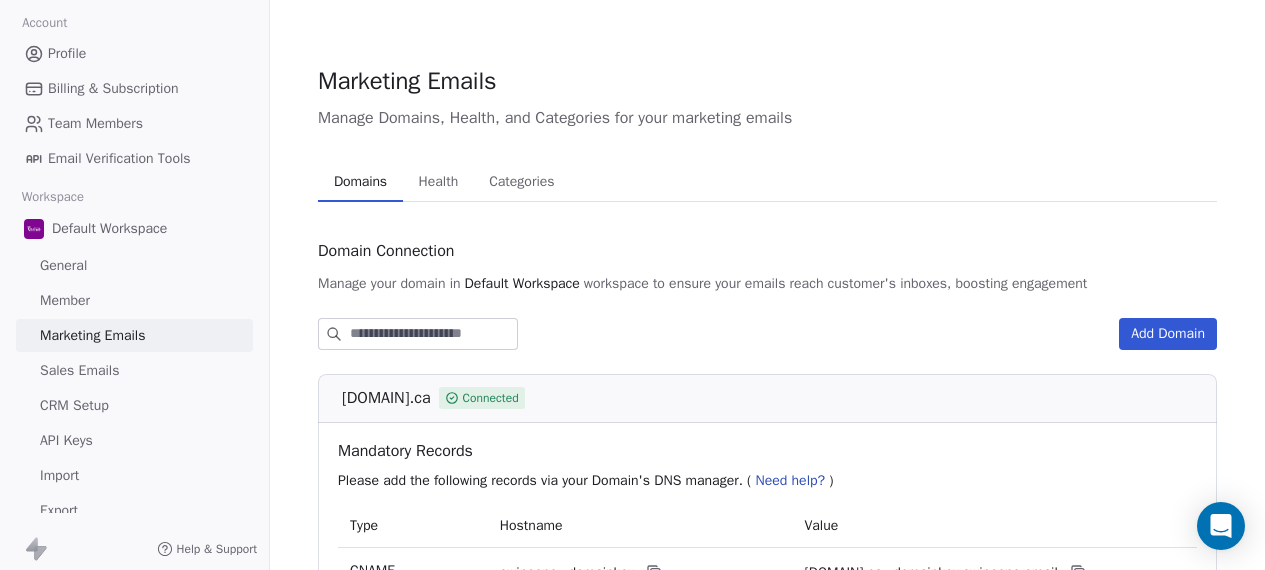 click on "Sales Emails" at bounding box center [79, 370] 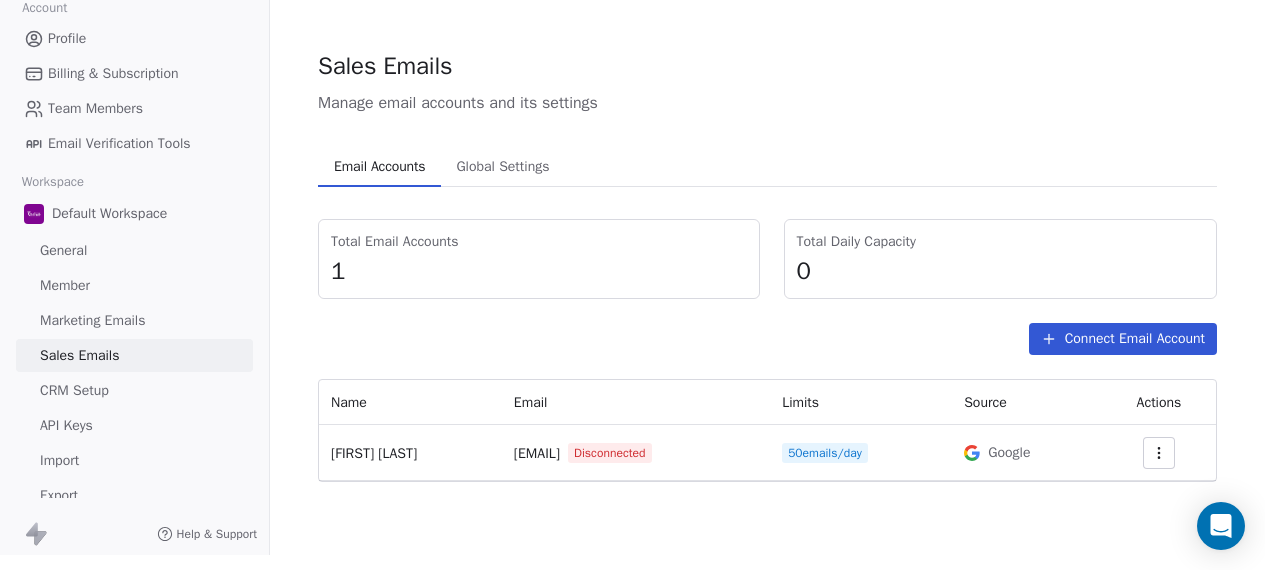 scroll, scrollTop: 28, scrollLeft: 0, axis: vertical 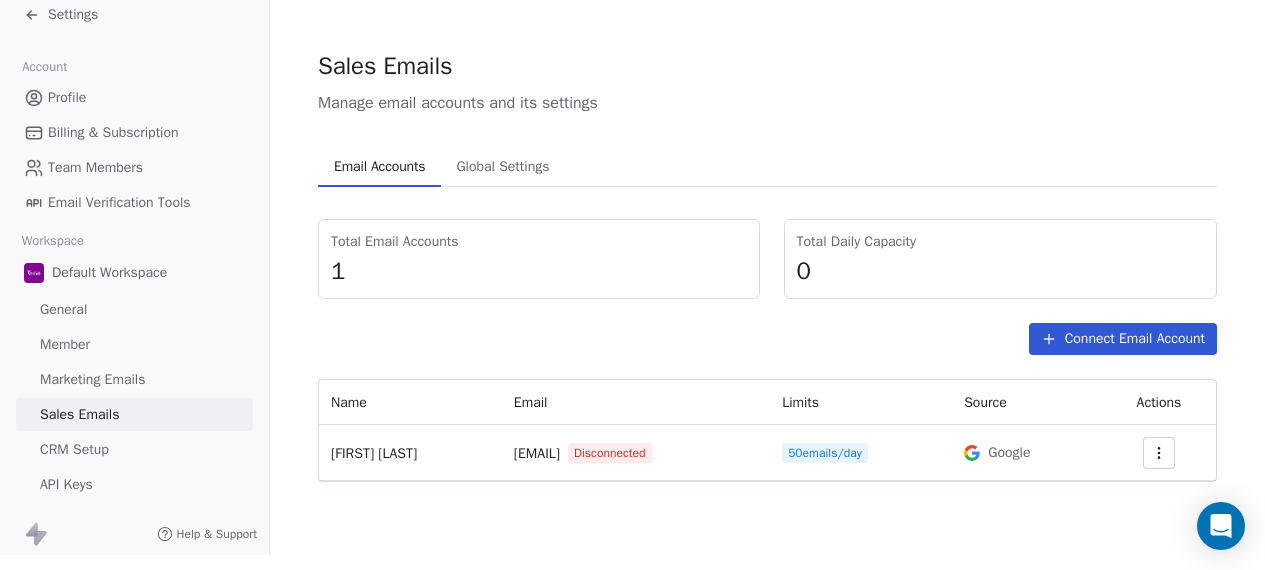 click 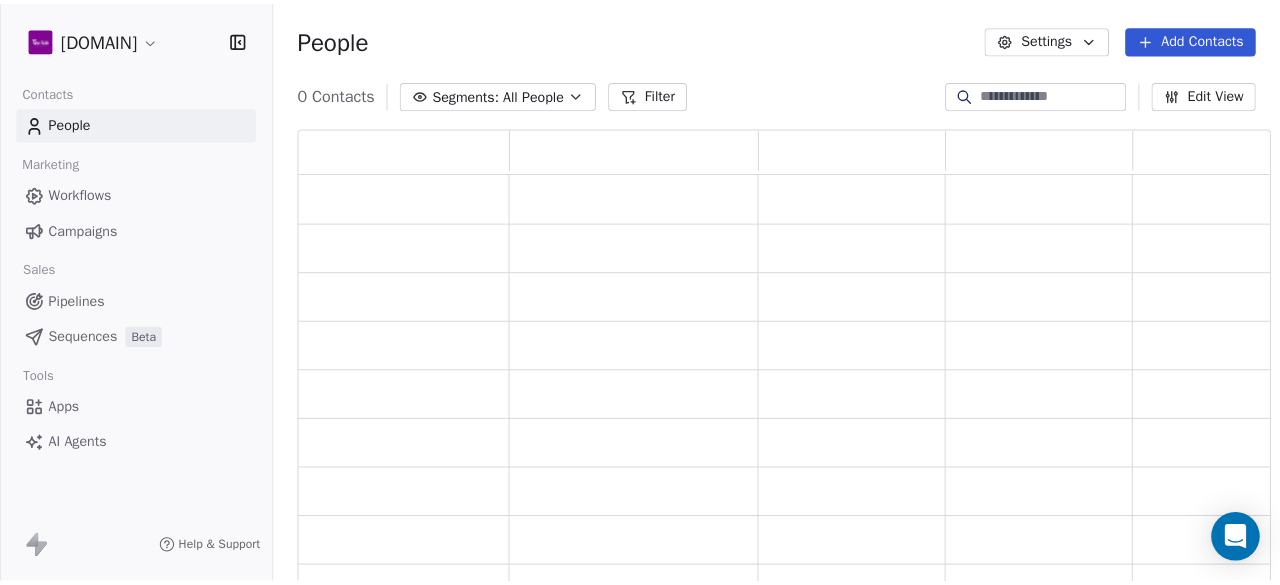 scroll, scrollTop: 0, scrollLeft: 0, axis: both 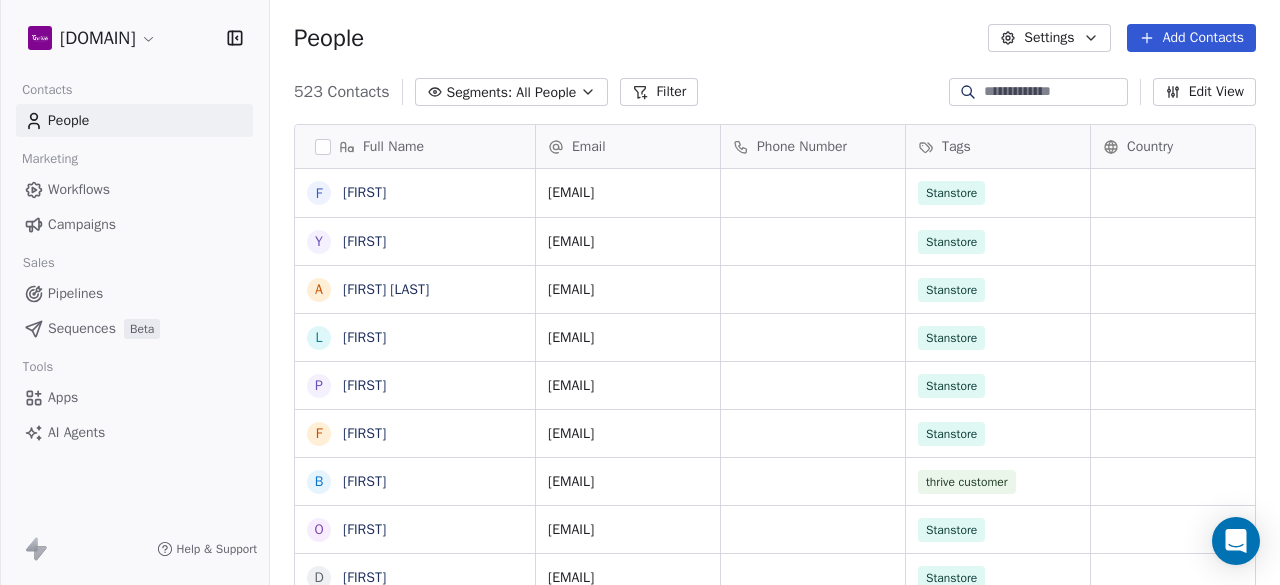 click on "Campaigns" at bounding box center [82, 224] 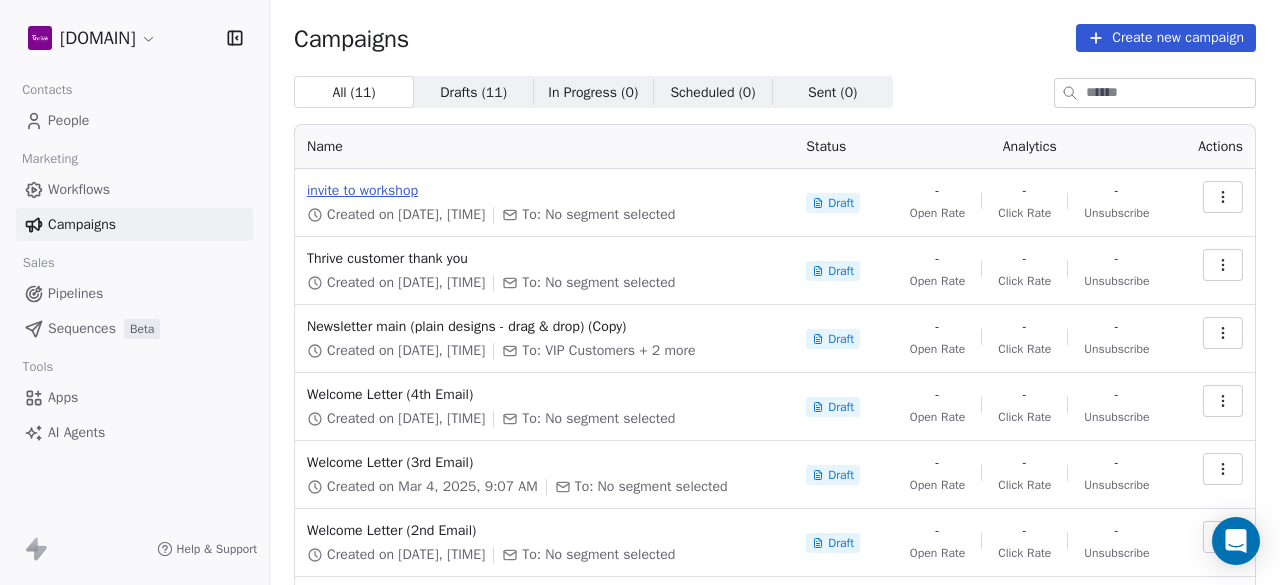 click on "invite to workshop" at bounding box center [544, 191] 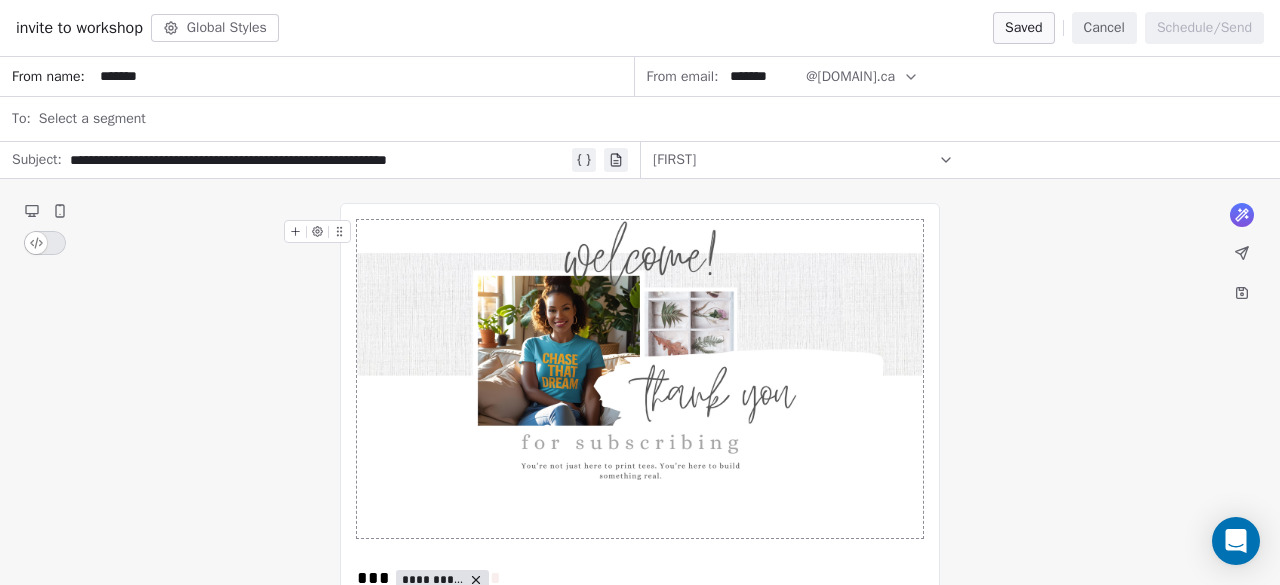 click on "**********" at bounding box center [640, 966] 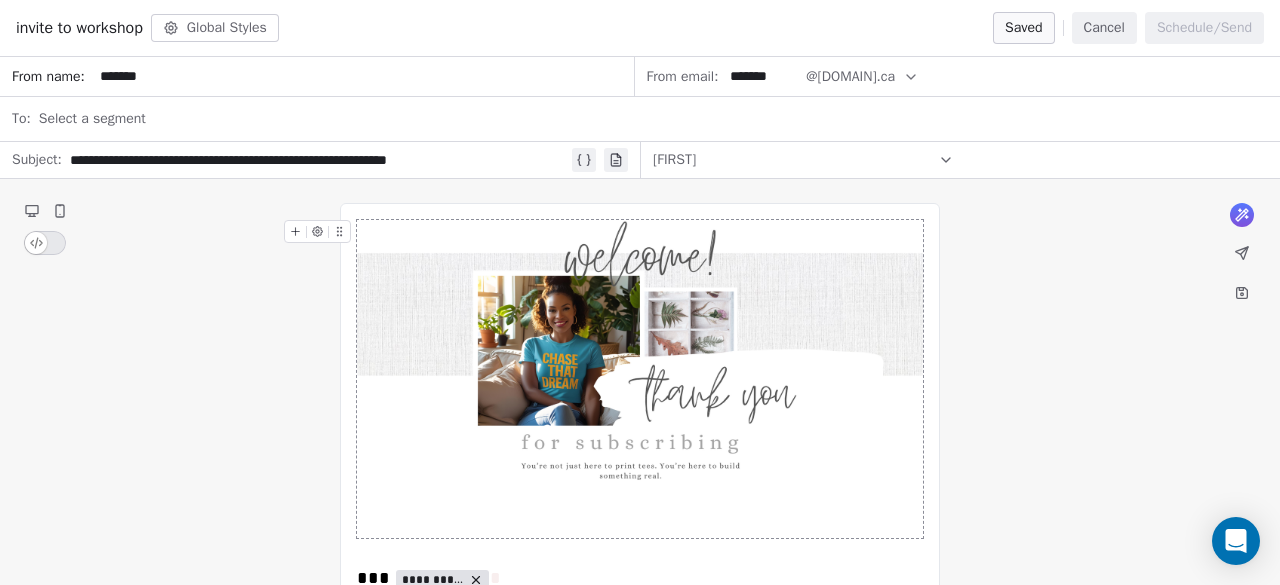click on "**********" at bounding box center (640, 966) 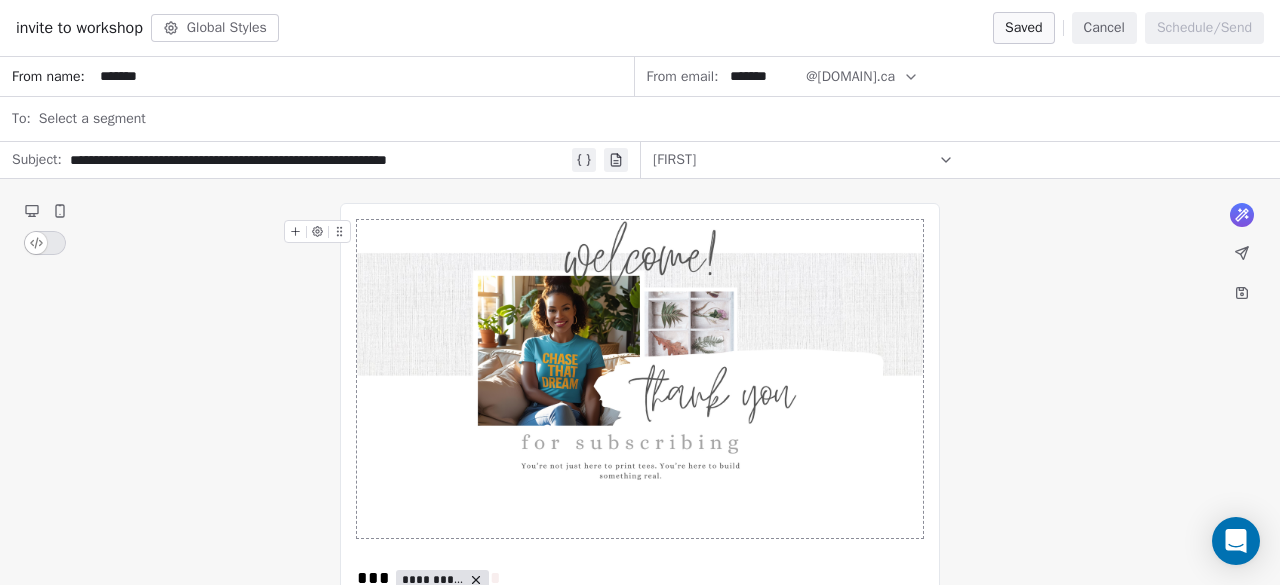 click at bounding box center (1242, 253) 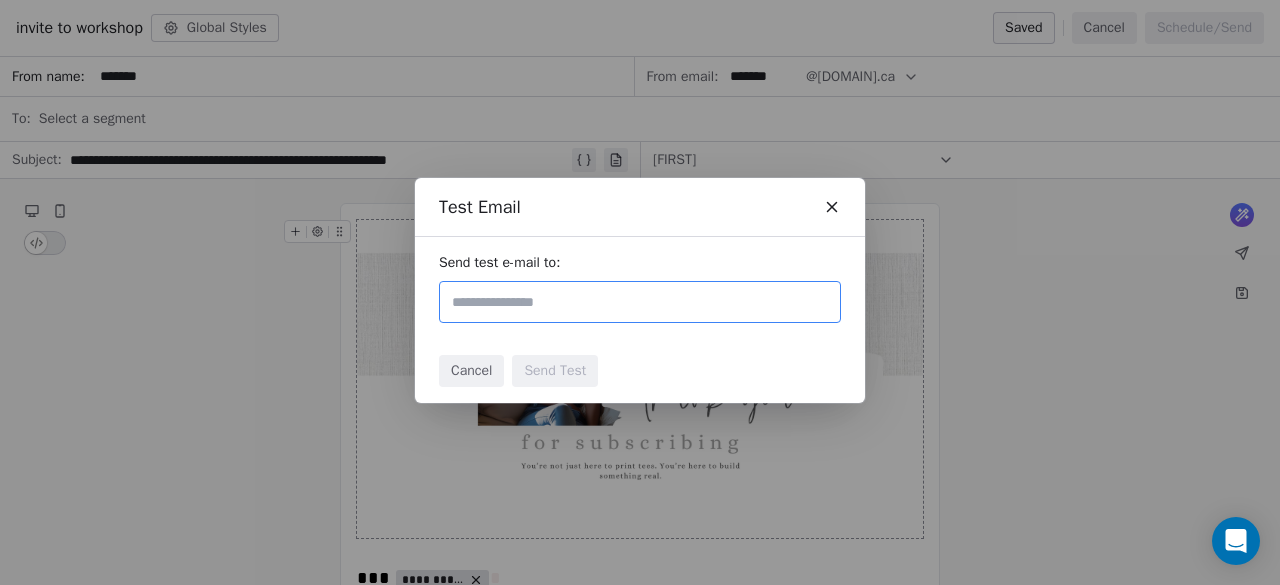 click on "Test Email Send test e-mail to: Cancel Send Test" at bounding box center [640, 292] 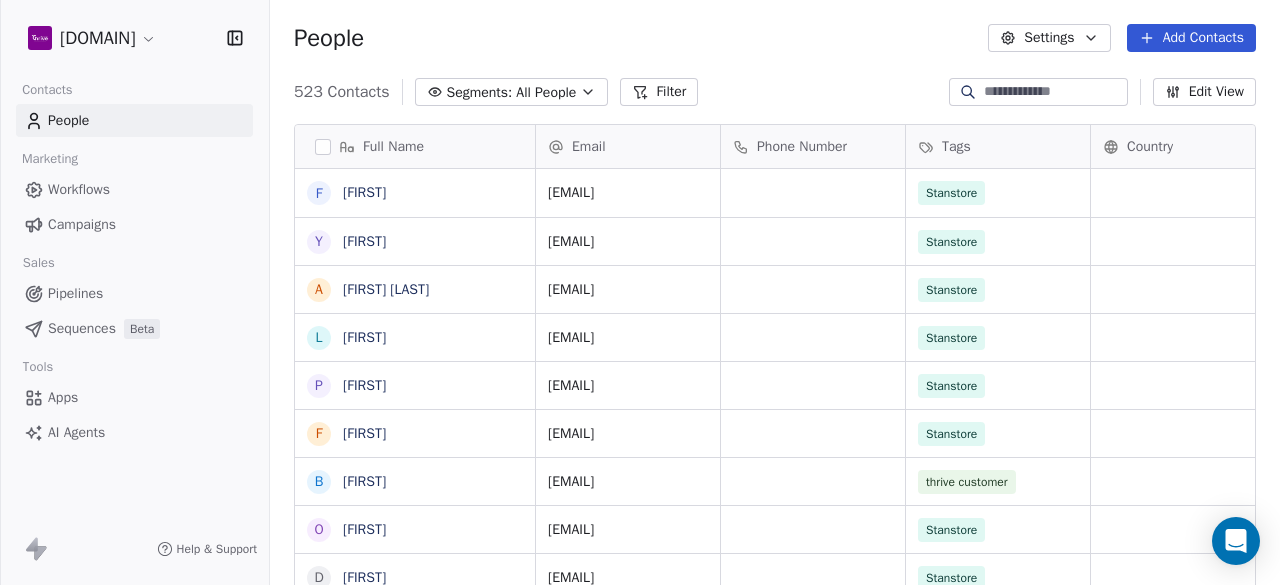 scroll, scrollTop: 16, scrollLeft: 16, axis: both 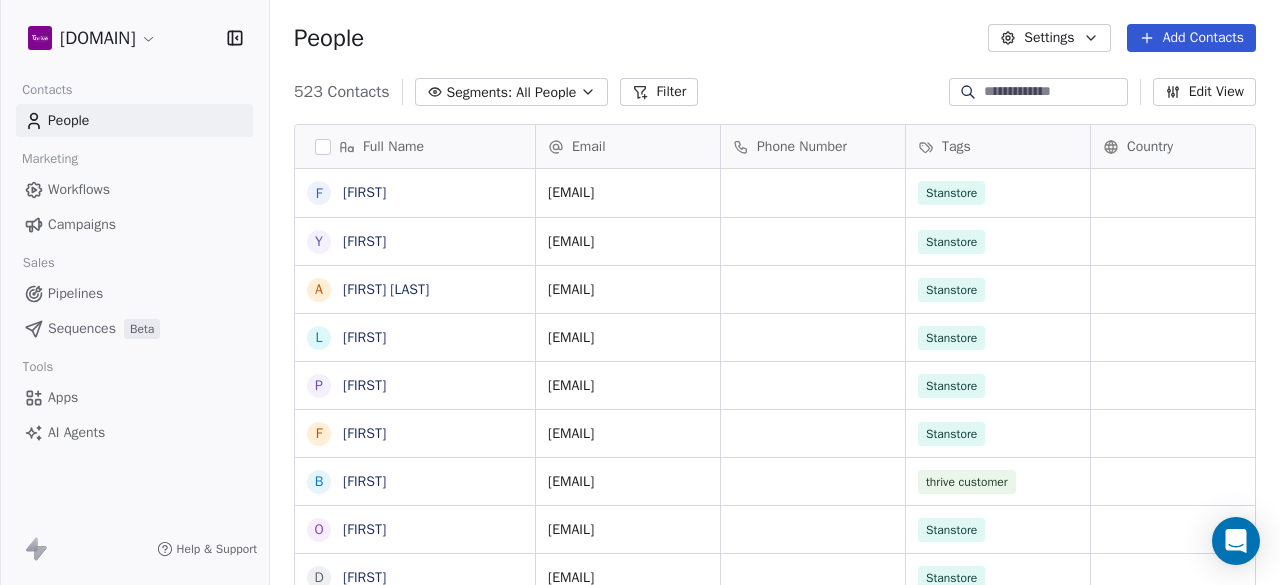 click 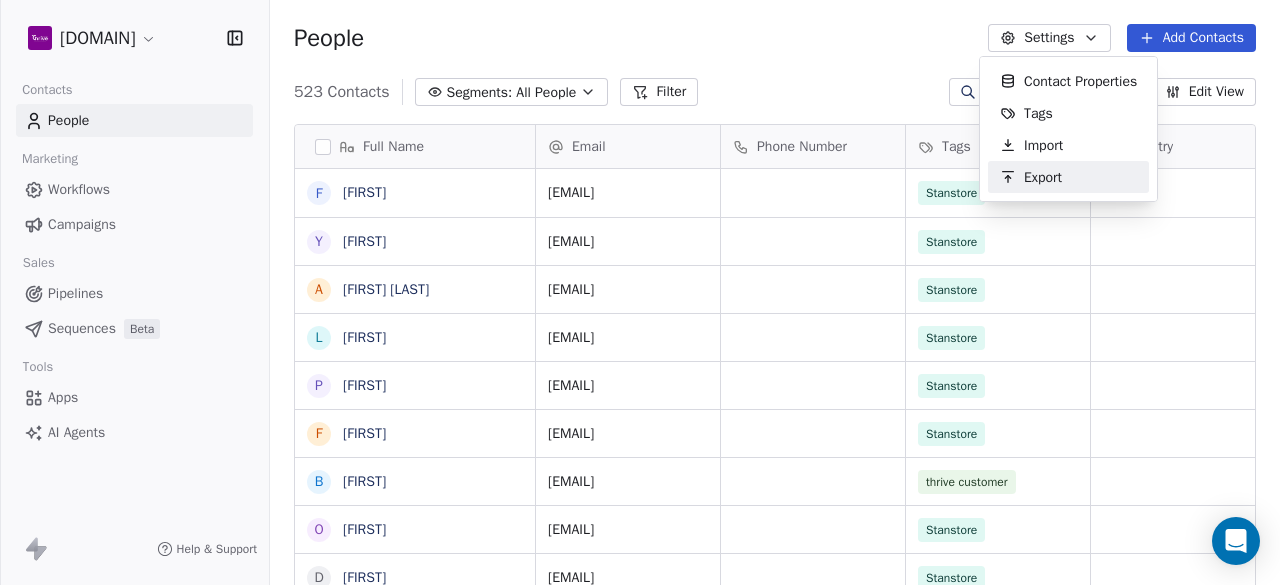 click on "Email Phone Number Tags Country Website Job Title Status [EMAIL] Stanstore purchased from stan [EMAIL] Stanstore purchased from stan [EMAIL] Stanstore purchased from stan [EMAIL] Stanstore purchased from stan [EMAIL] Stanstore purchased from stan [EMAIL] Stanstore purchased from stan [EMAIL] thrive customer purchased from stan [EMAIL] Stanstore Stanstore" at bounding box center [640, 292] 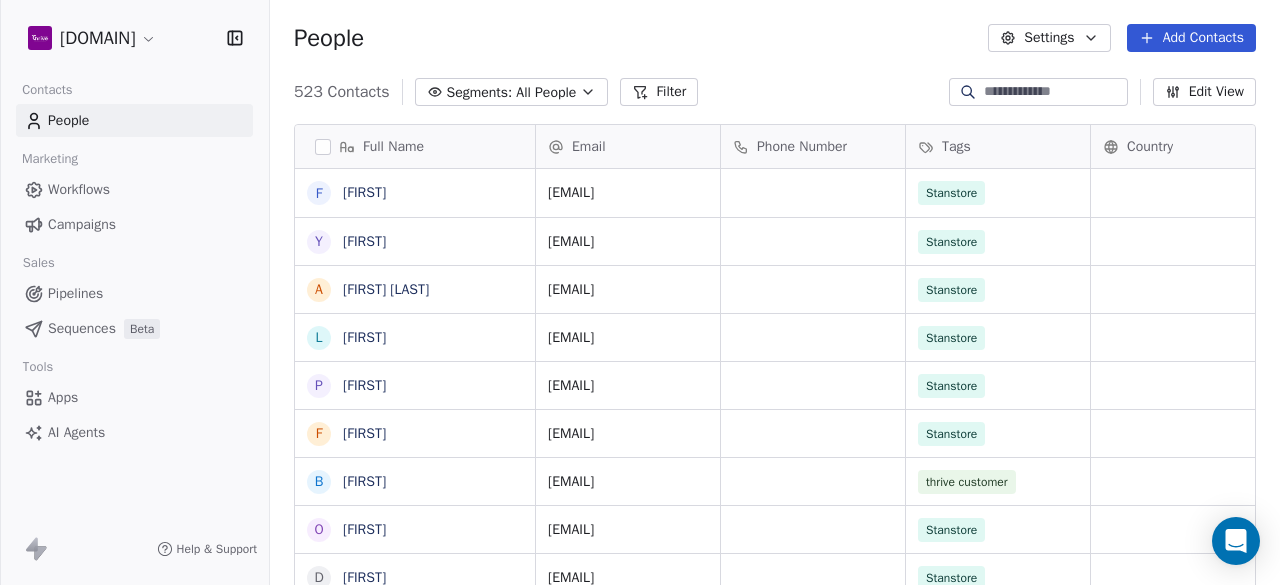 click on "Email Phone Number Tags Country Website Job Title Status [EMAIL] Stanstore purchased from stan [EMAIL] Stanstore purchased from stan [EMAIL] Stanstore purchased from stan [EMAIL] Stanstore purchased from stan [EMAIL] Stanstore purchased from stan [EMAIL] Stanstore purchased from stan [EMAIL] thrive customer purchased from stan [EMAIL] Stanstore Stanstore" at bounding box center (640, 292) 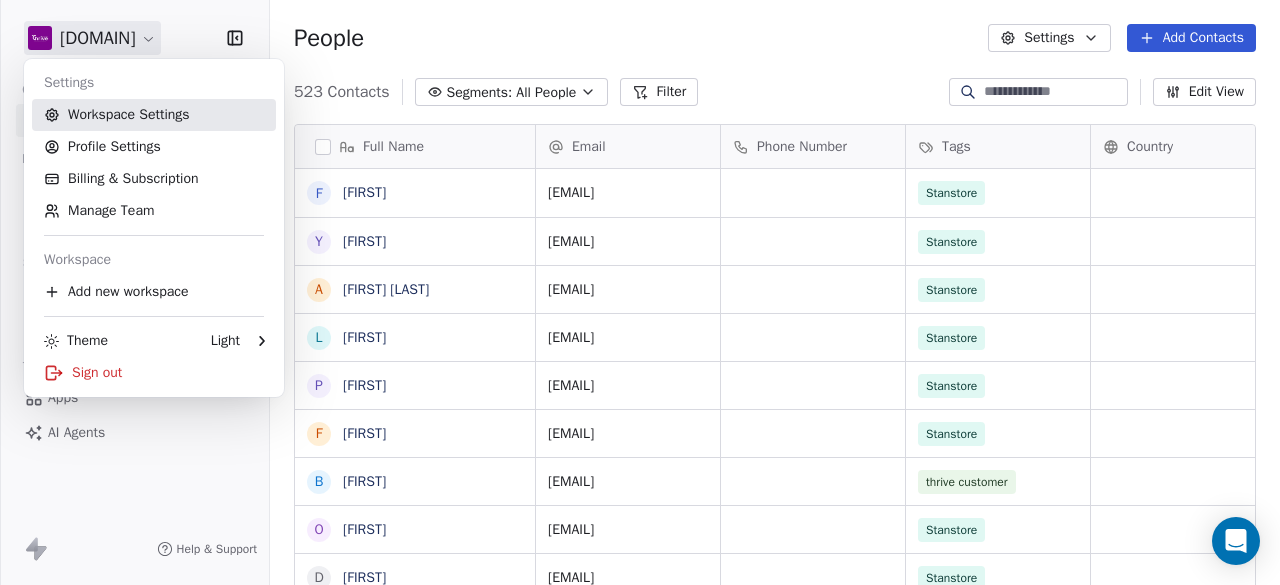 click on "Workspace Settings" at bounding box center (154, 115) 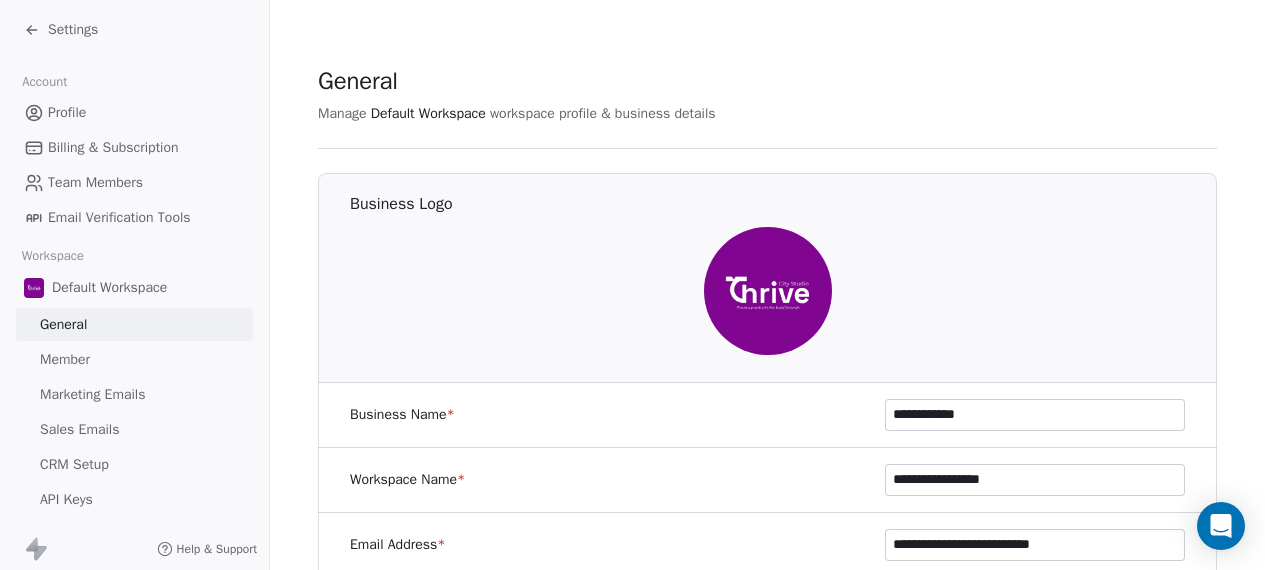 scroll, scrollTop: 28, scrollLeft: 0, axis: vertical 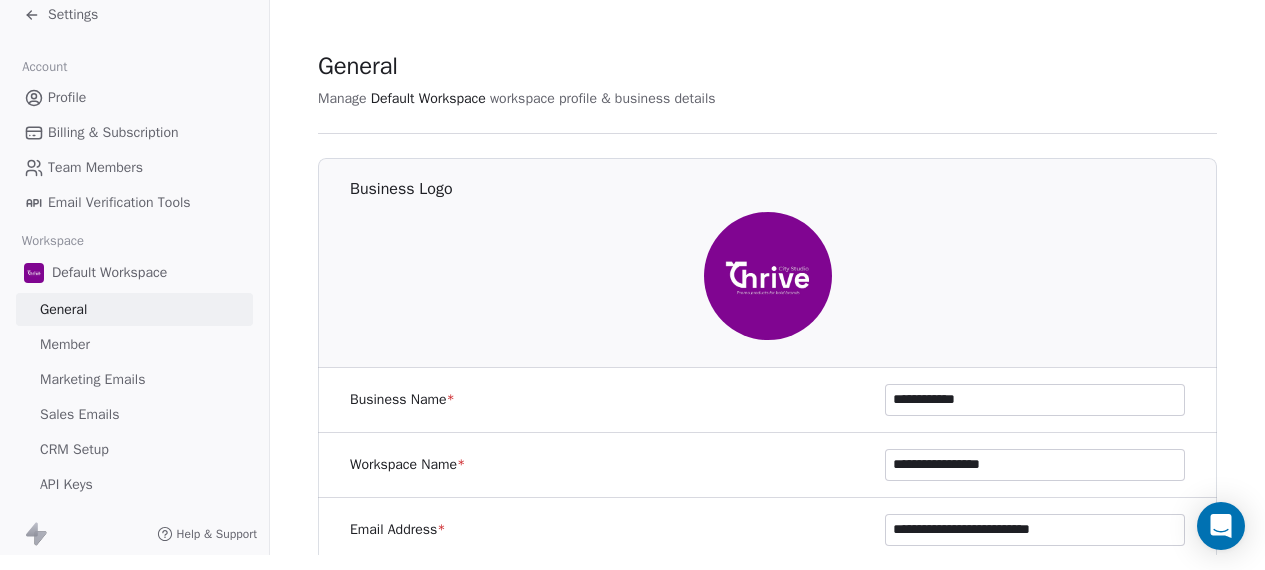 click on "General" at bounding box center [767, 66] 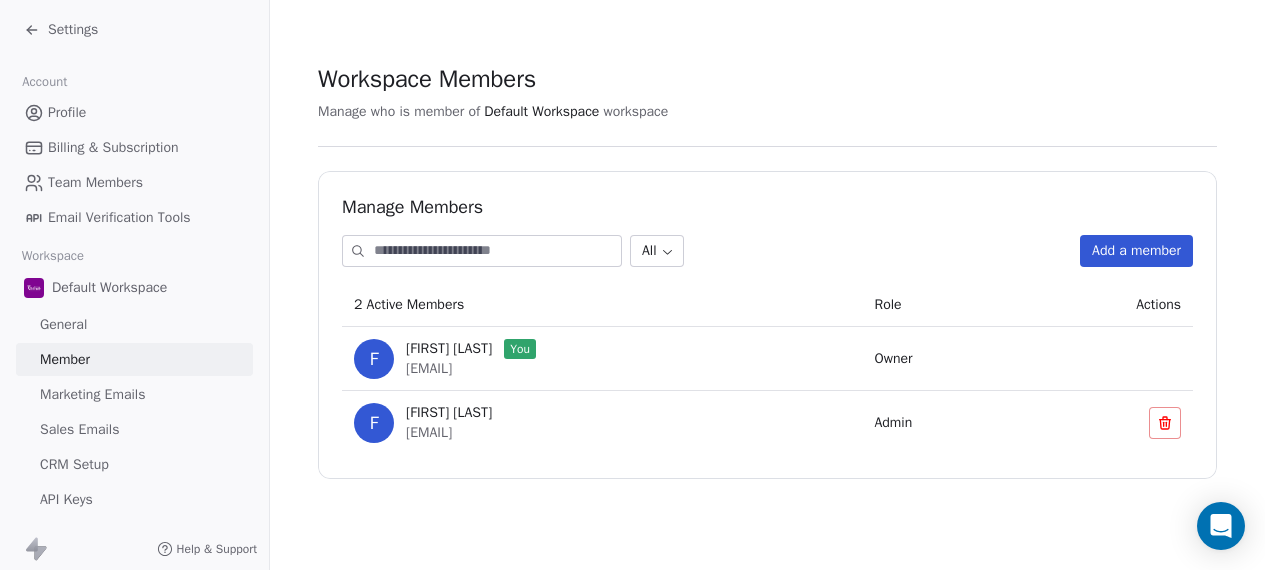 click on "Marketing Emails" at bounding box center [92, 394] 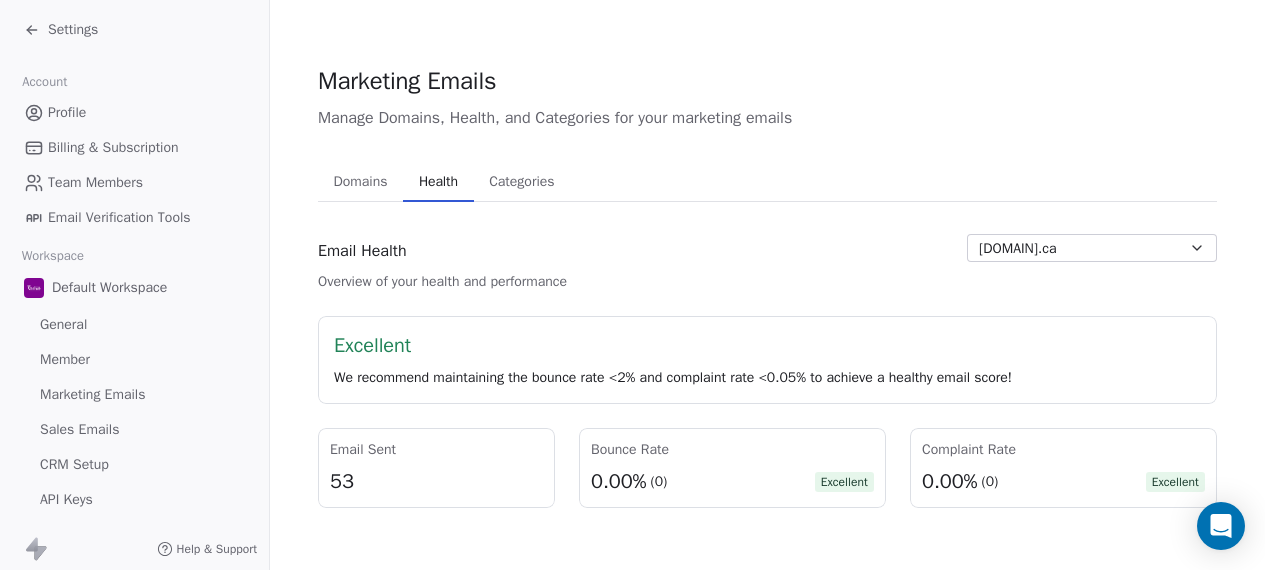 click on "Health" at bounding box center (438, 182) 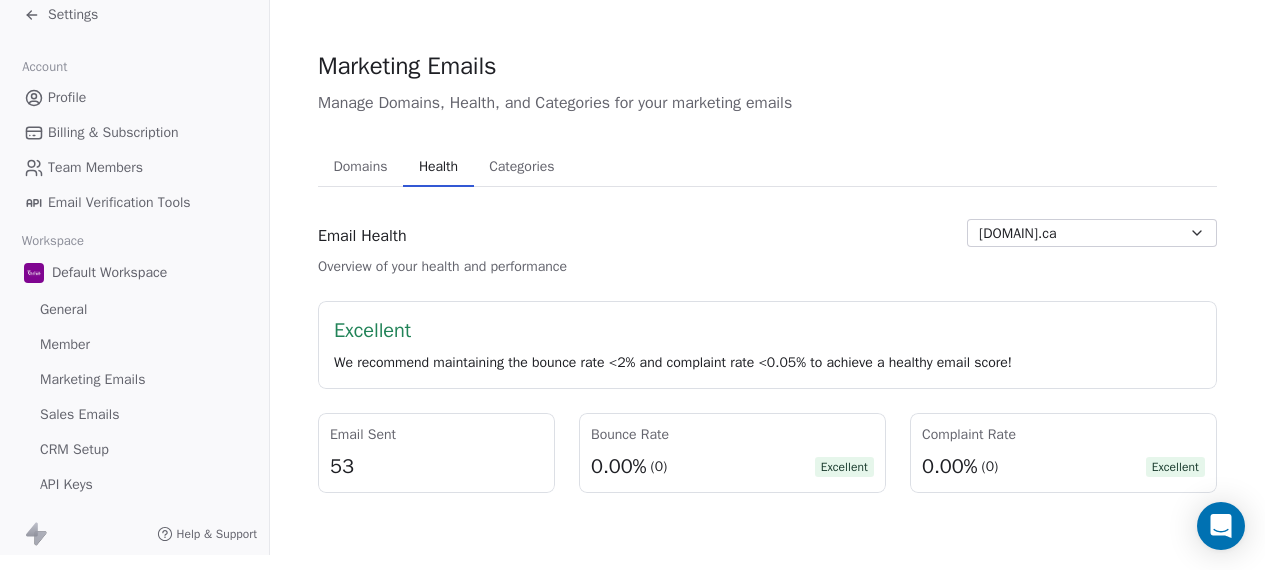 scroll, scrollTop: 28, scrollLeft: 0, axis: vertical 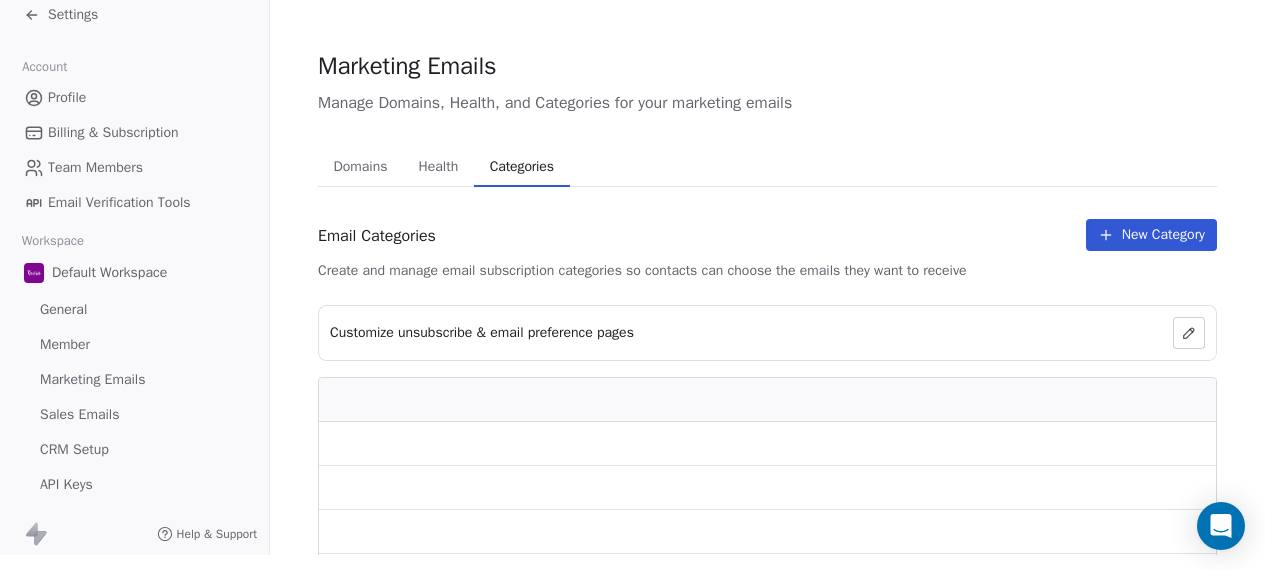 click on "Categories" at bounding box center (522, 167) 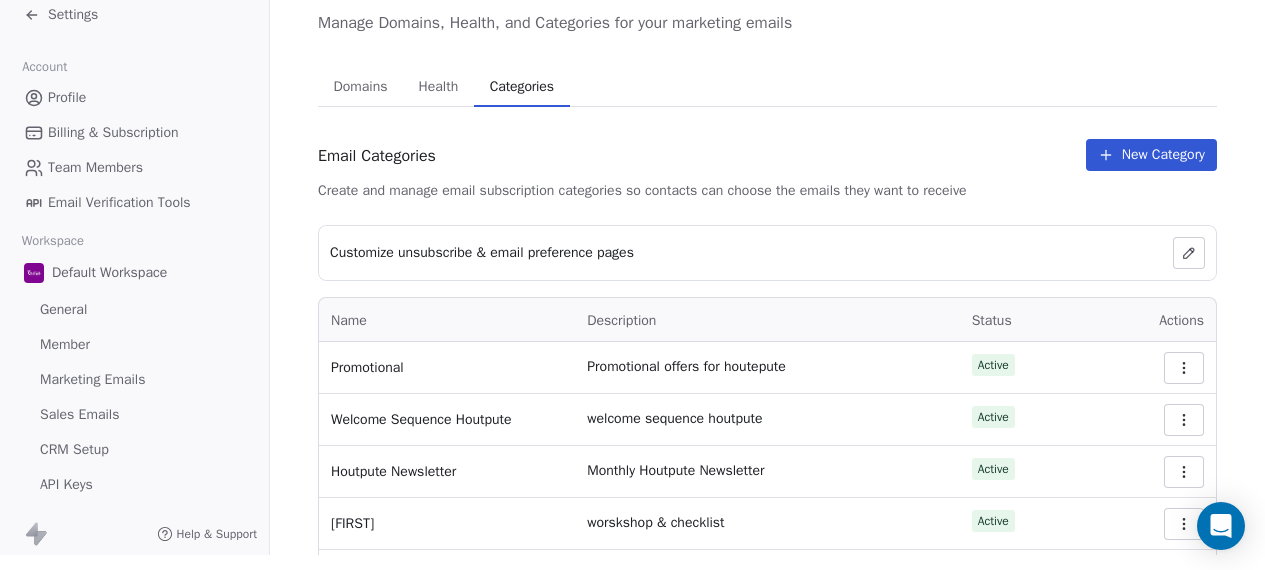 scroll, scrollTop: 90, scrollLeft: 0, axis: vertical 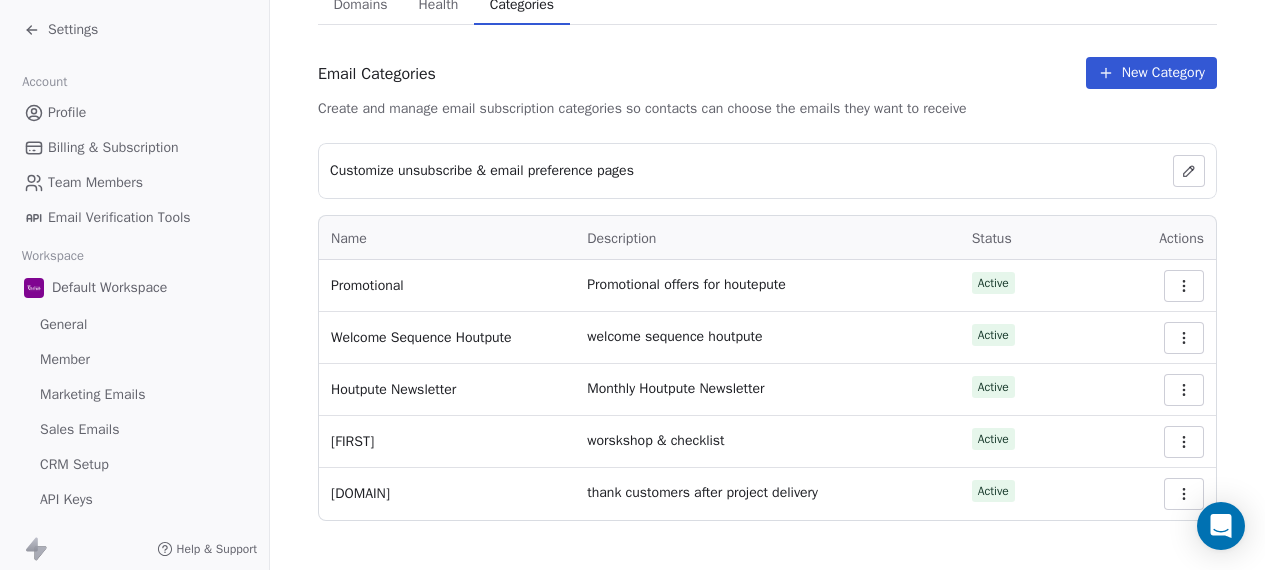 click on "Marketing Emails Manage Domains, Health, and Categories for your marketing emails Domains Domains Health Health Categories Categories Email Categories Create and manage email subscription categories so contacts can choose the emails they want to receive New Category Customize unsubscribe & email preference pages Name Description Status Actions Promotional Promotional offers for houtepute Active Welcome Sequence Houtpute welcome sequence houtpute Active Houtpute Newsletter Monthly Houtpute Newsletter Active Folataj worskshop & checklist Active Thrive City thank customers after project delivery Active" at bounding box center [767, 204] 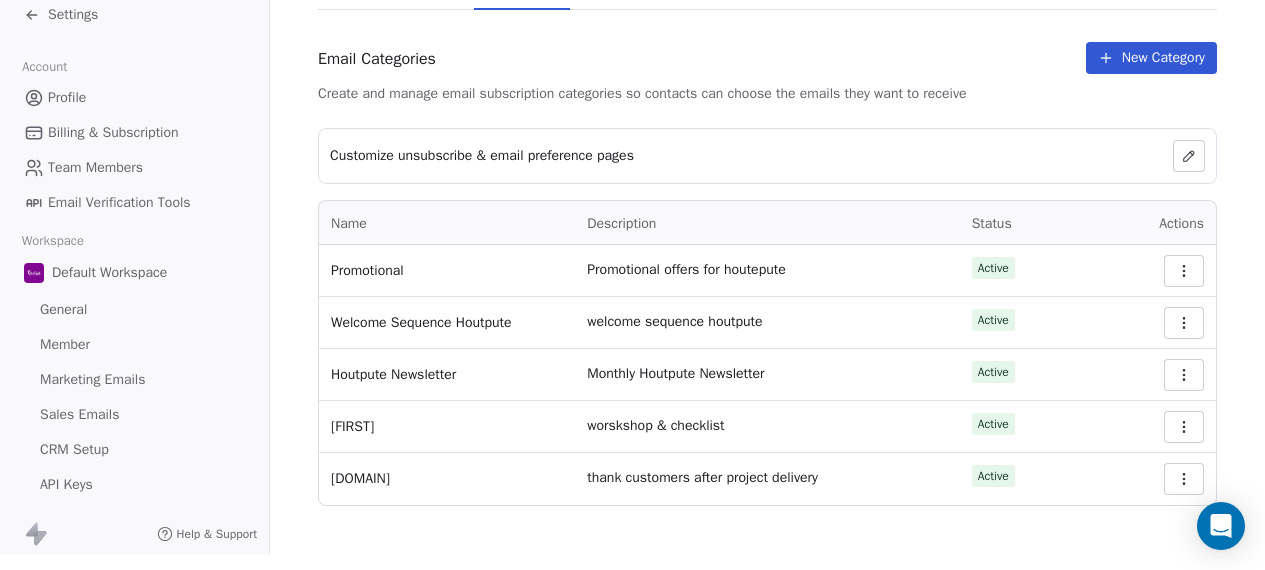 click 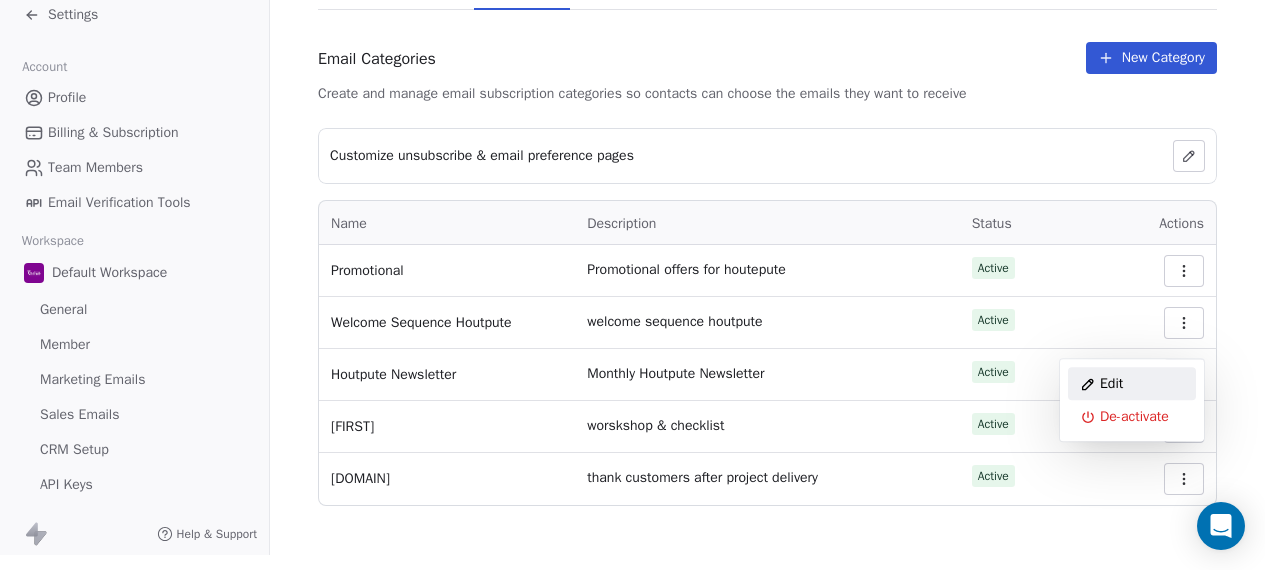 click on "Edit" at bounding box center (1132, 383) 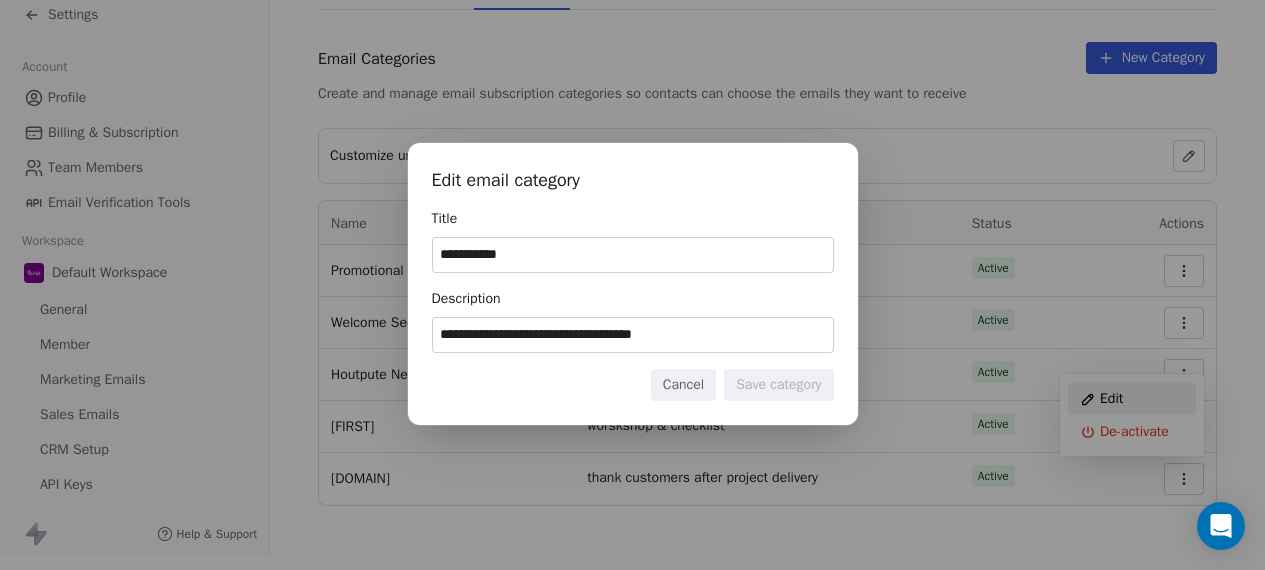 scroll, scrollTop: 13, scrollLeft: 0, axis: vertical 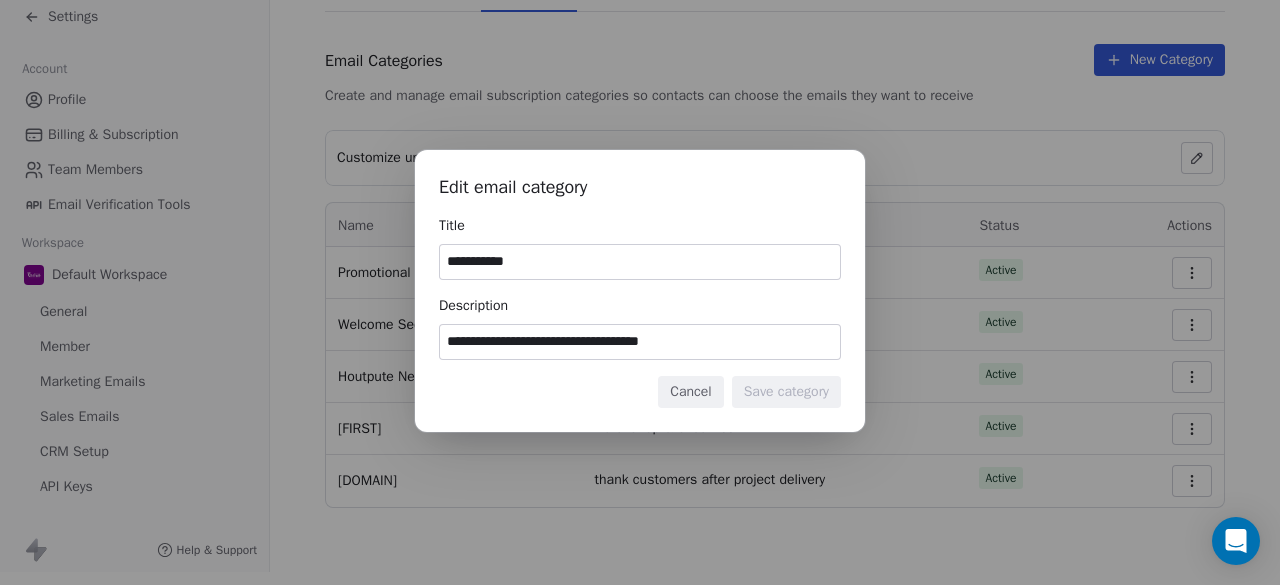 click on "Cancel" at bounding box center (690, 392) 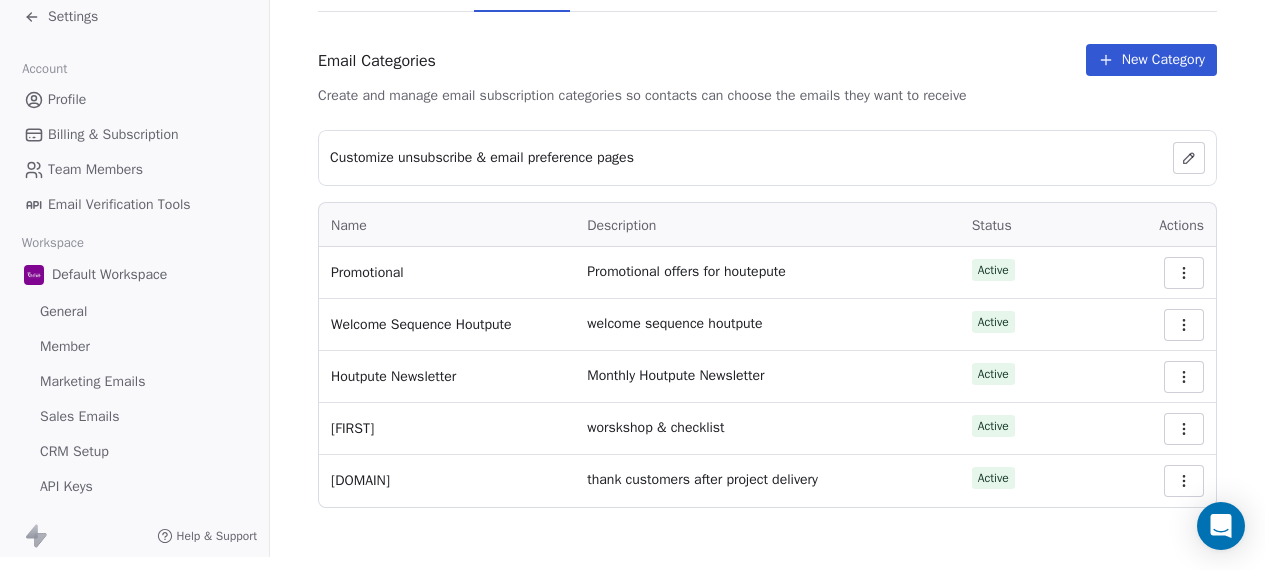 scroll, scrollTop: 28, scrollLeft: 0, axis: vertical 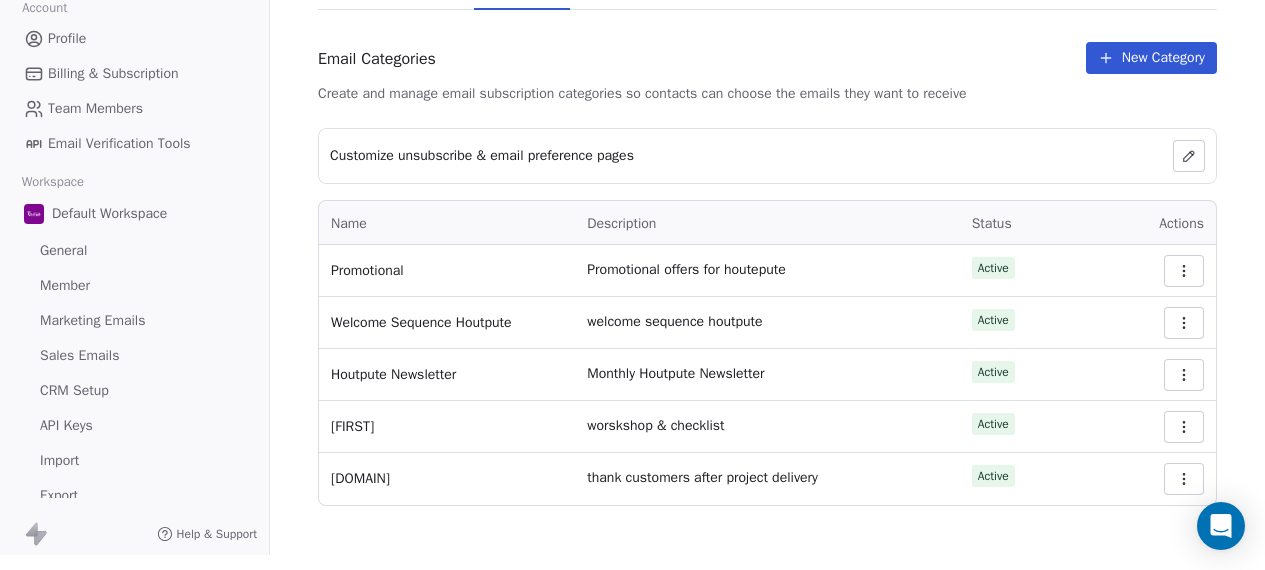click on "Sales Emails" at bounding box center (79, 355) 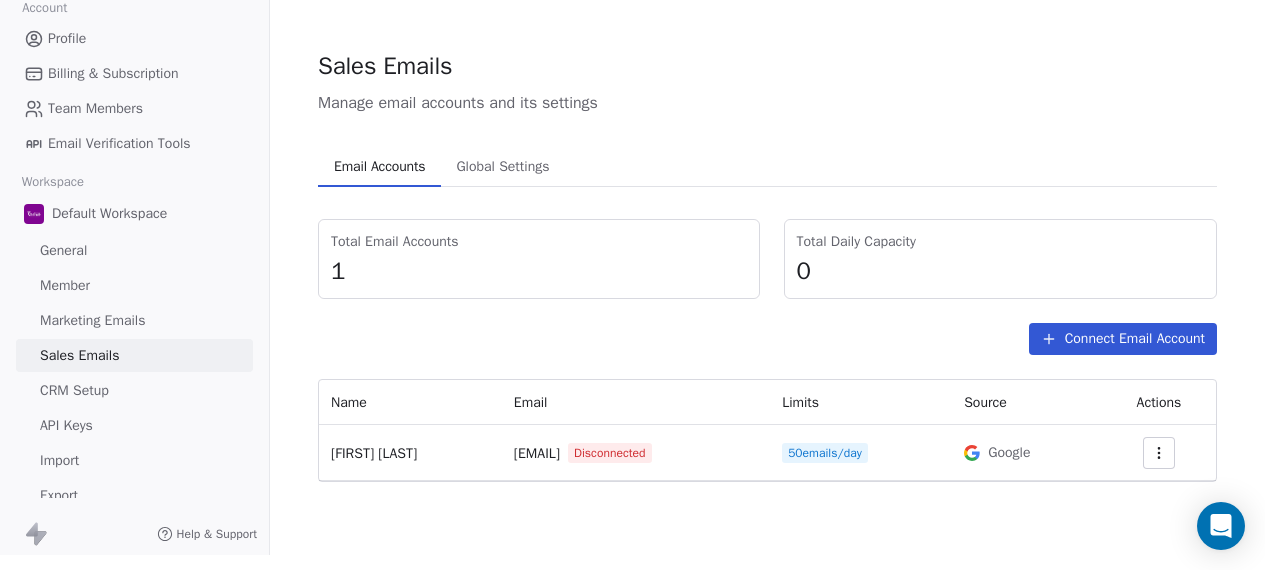 scroll, scrollTop: 0, scrollLeft: 0, axis: both 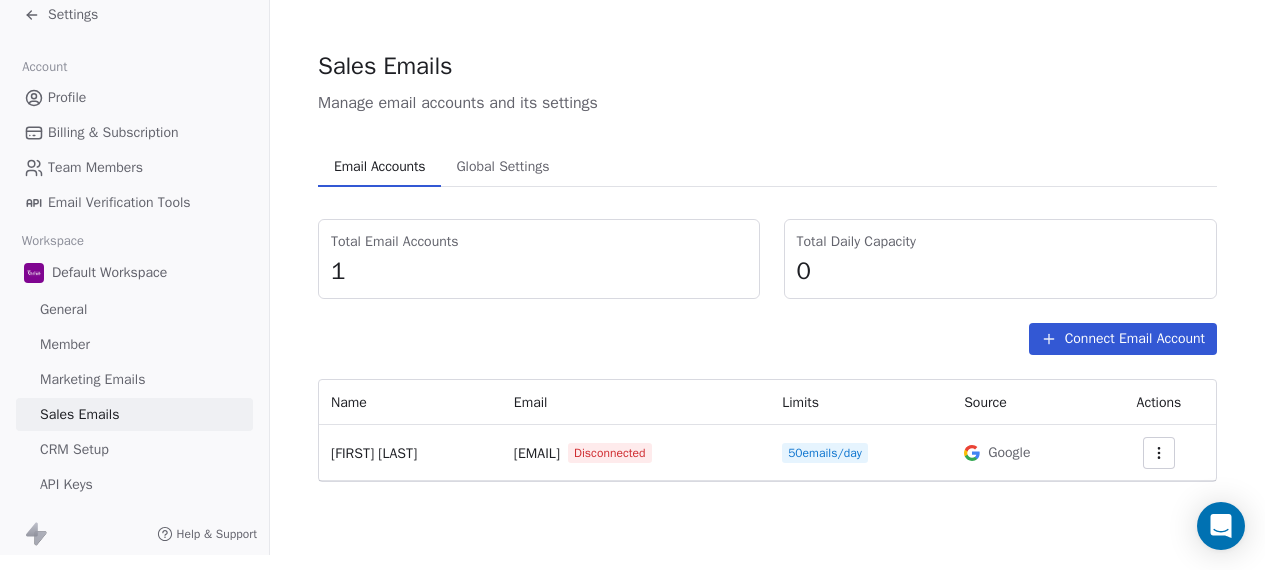 click 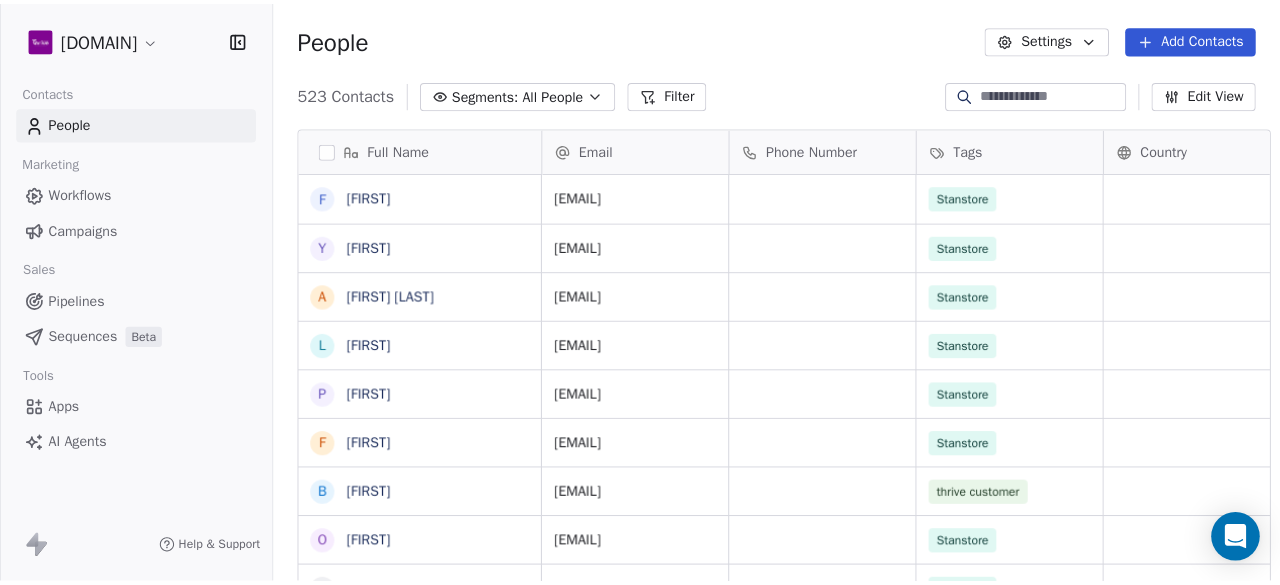scroll, scrollTop: 0, scrollLeft: 0, axis: both 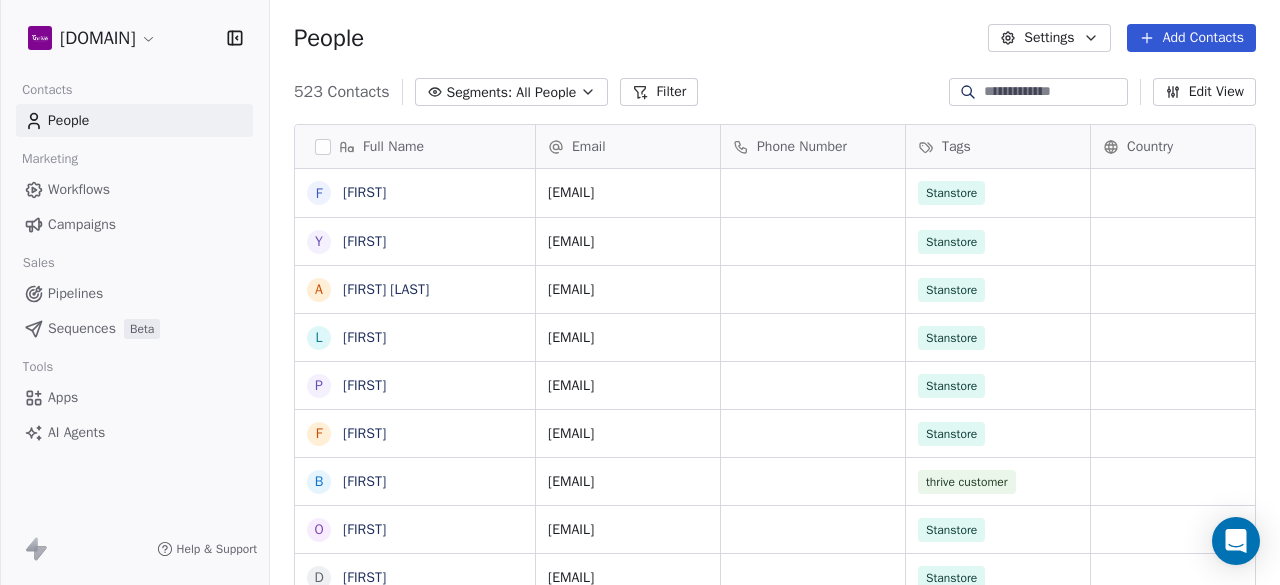 click on "Campaigns" at bounding box center [82, 224] 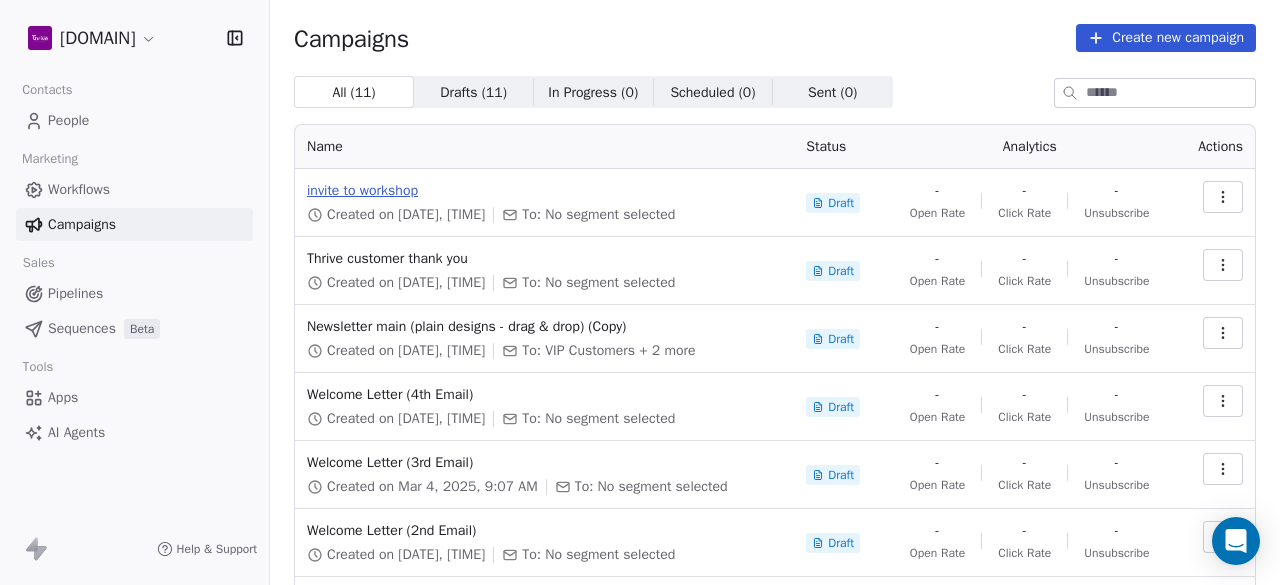 click on "invite to workshop" at bounding box center (544, 191) 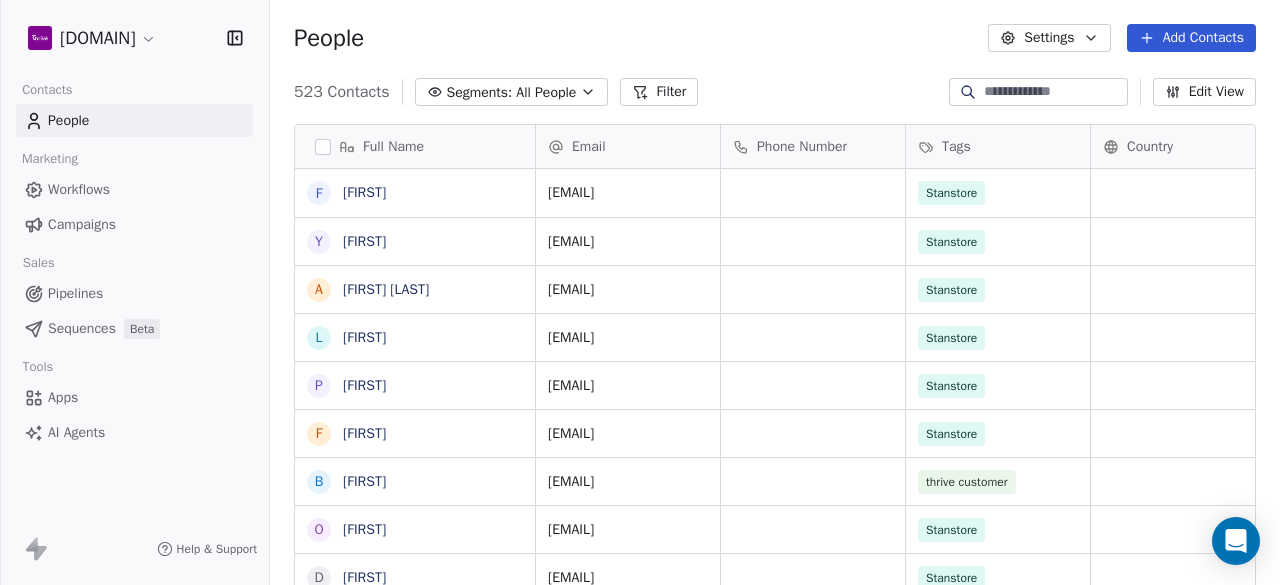 scroll, scrollTop: 16, scrollLeft: 16, axis: both 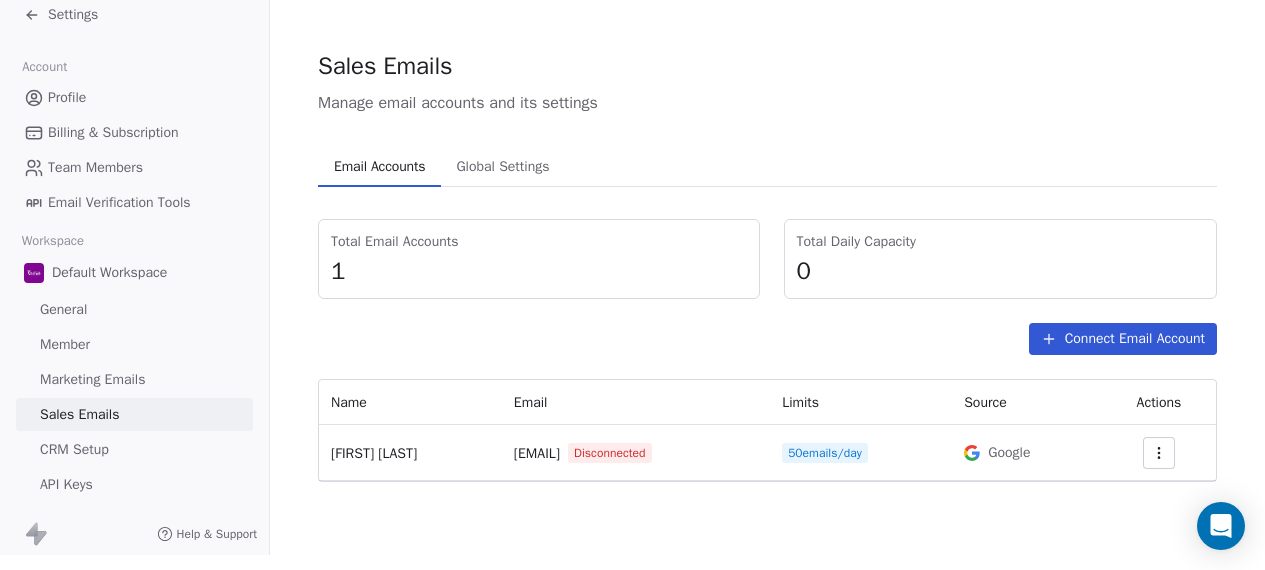 click 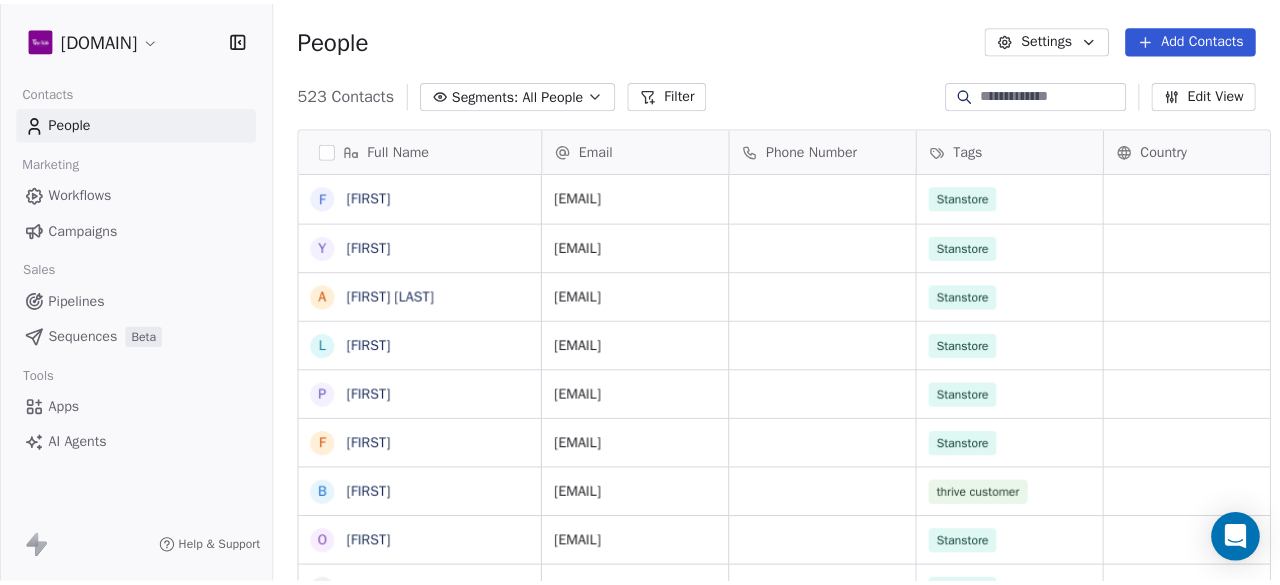 scroll, scrollTop: 0, scrollLeft: 0, axis: both 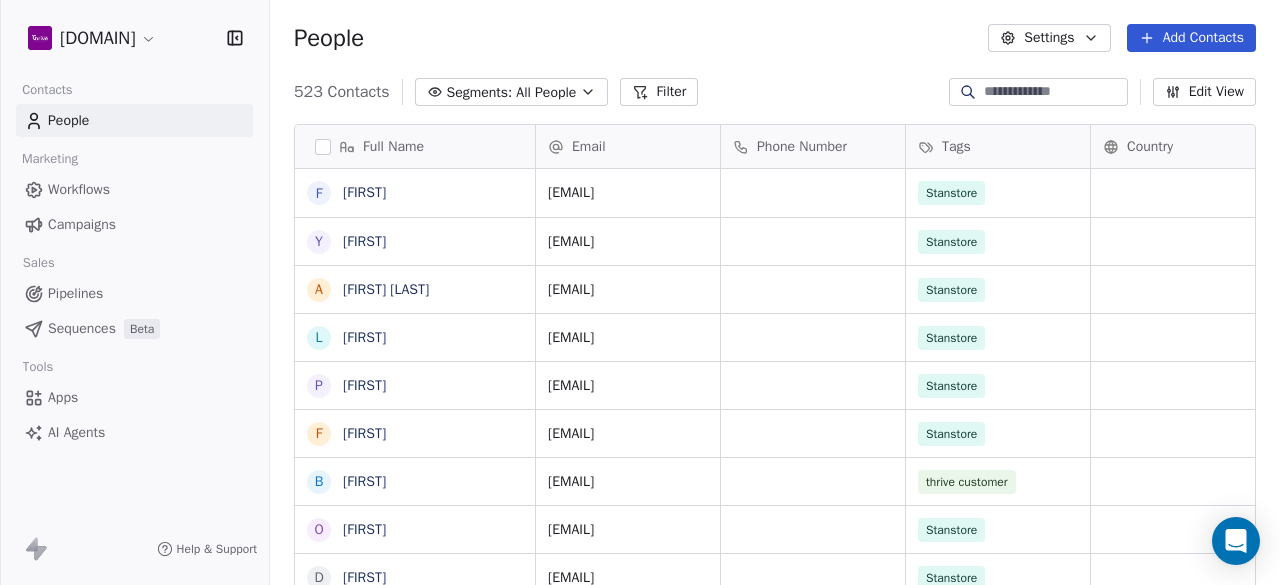 click on "Campaigns" at bounding box center (82, 224) 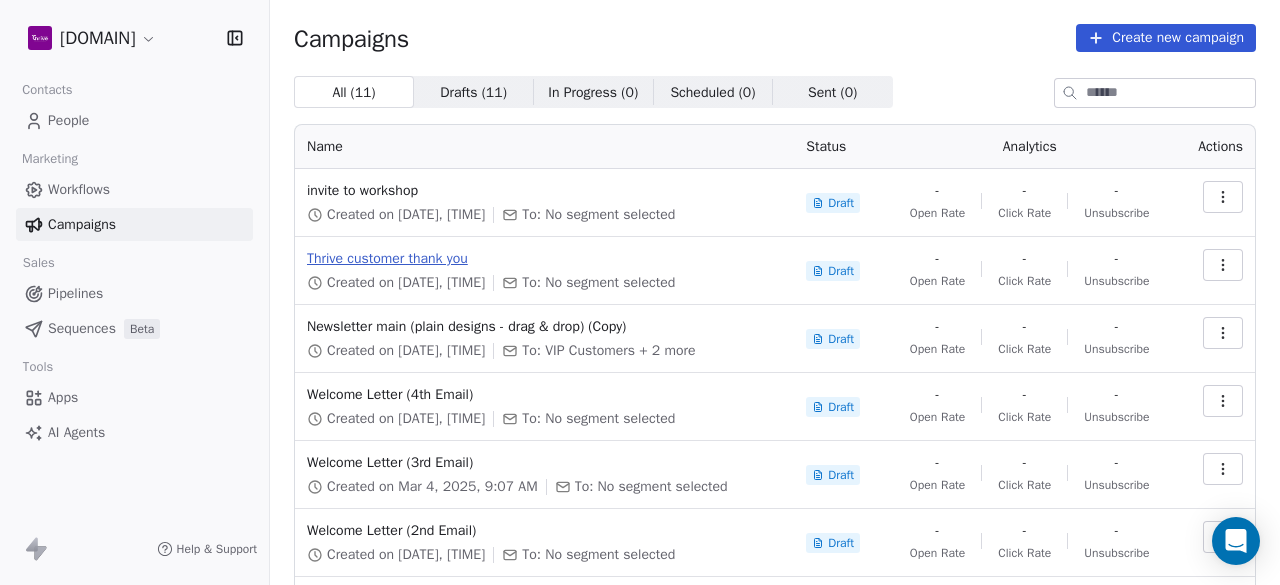 click on "Thrive customer thank you" at bounding box center [544, 259] 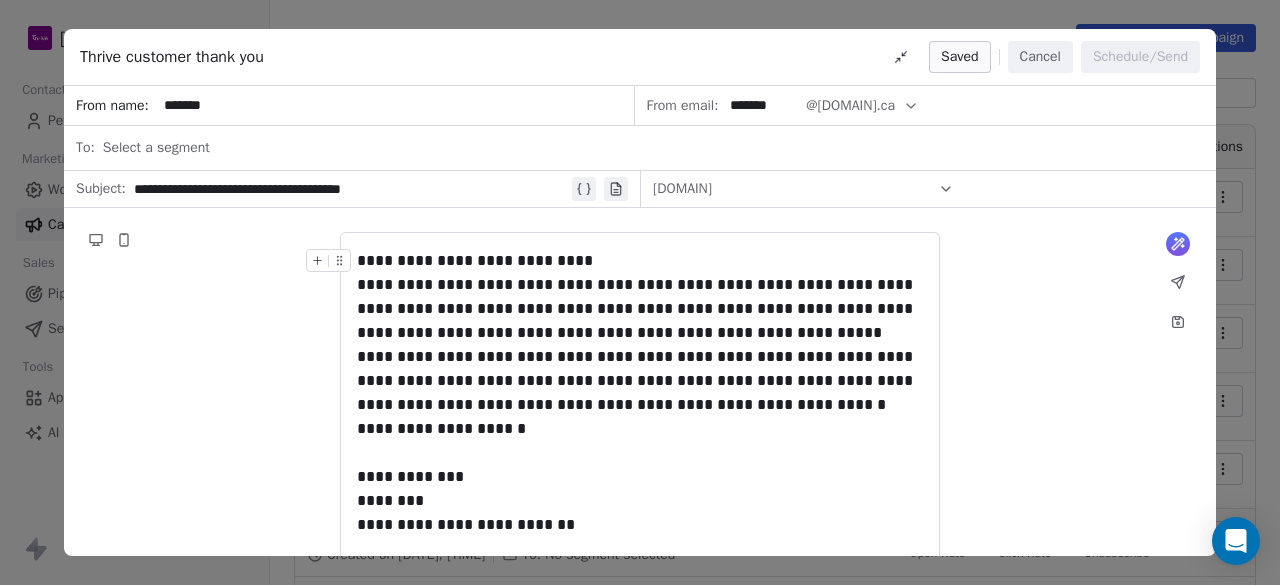 click on "[DOMAIN] , [COUNTRY] Unsubscribe Powered By Swipe One" at bounding box center [640, 292] 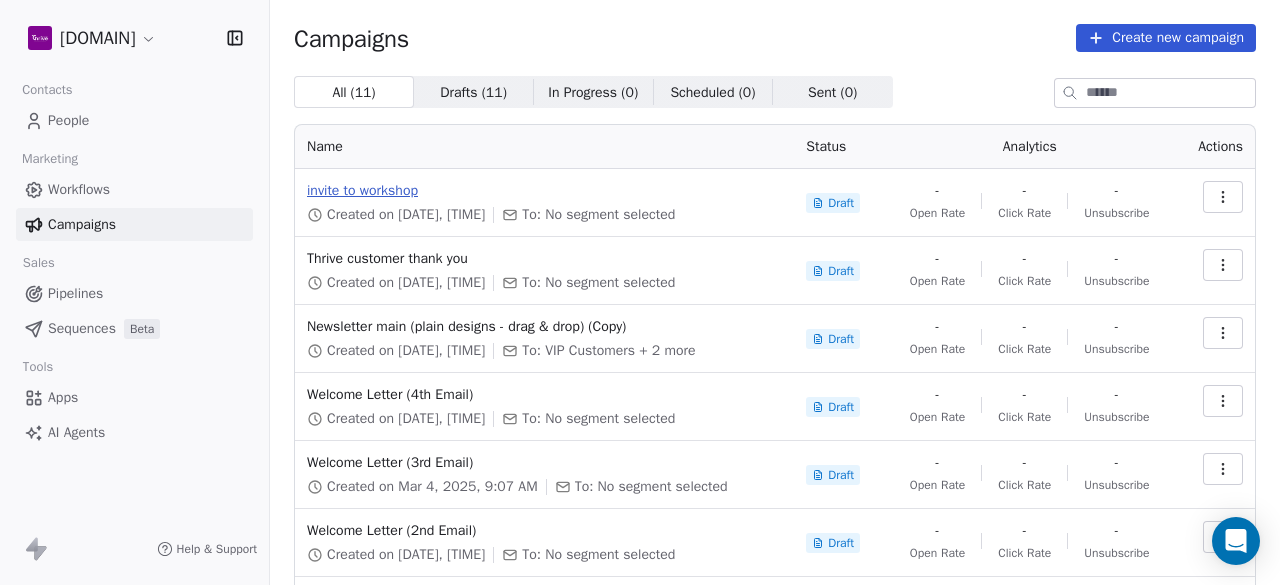 click on "invite to workshop" at bounding box center (544, 191) 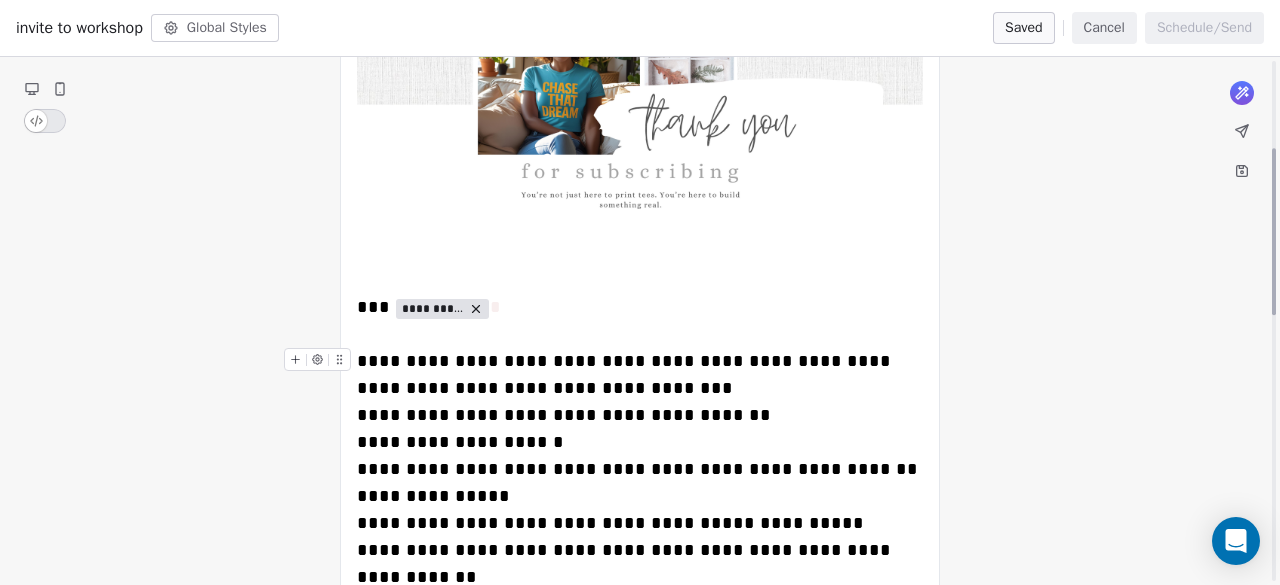 scroll, scrollTop: 270, scrollLeft: 0, axis: vertical 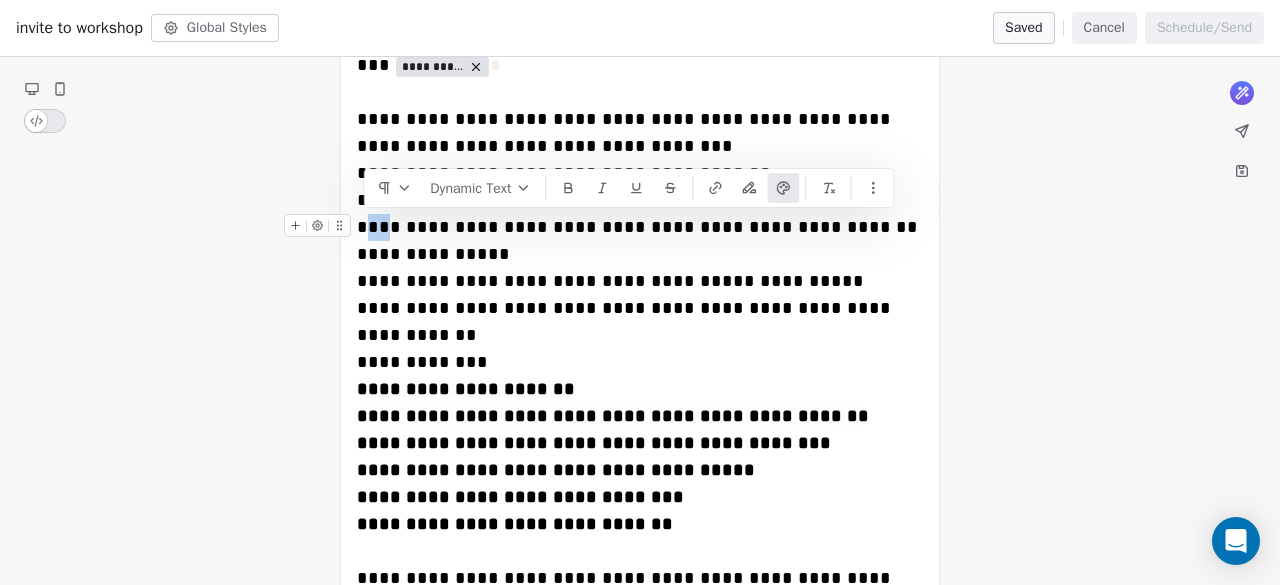 drag, startPoint x: 361, startPoint y: 221, endPoint x: 381, endPoint y: 232, distance: 22.825424 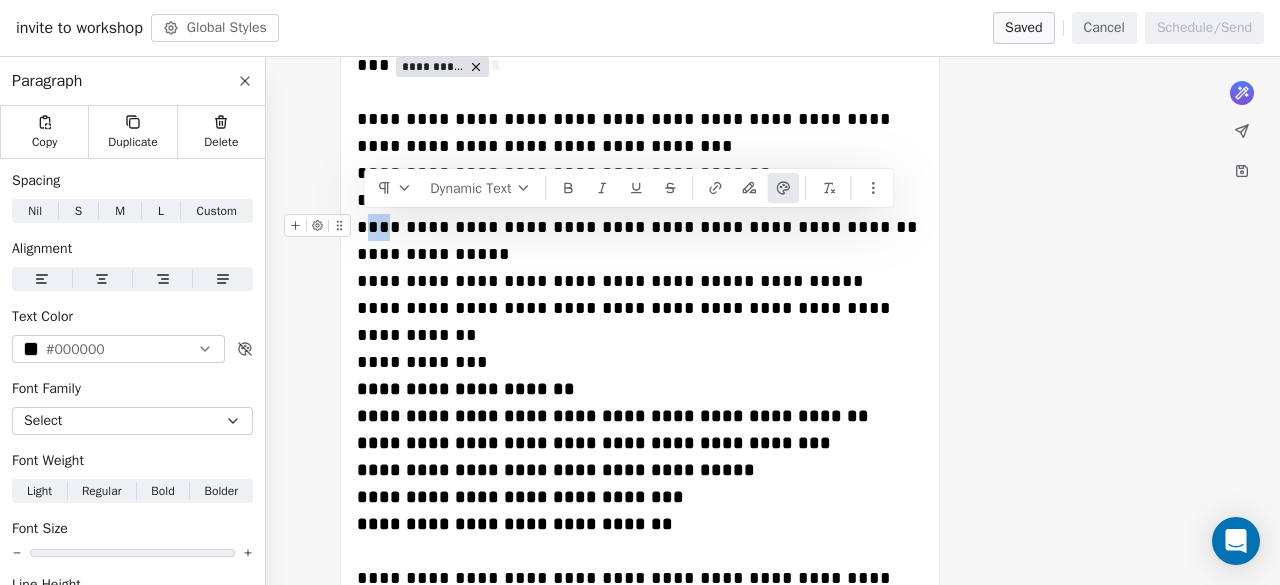 click at bounding box center (321, 231) 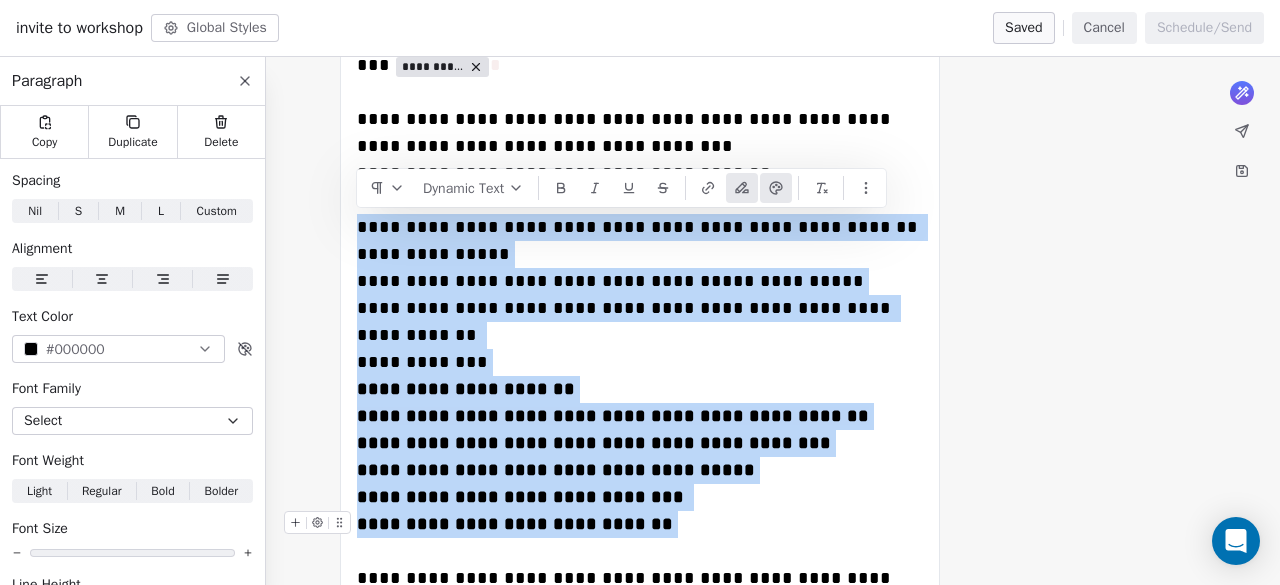 drag, startPoint x: 360, startPoint y: 226, endPoint x: 699, endPoint y: 501, distance: 436.51575 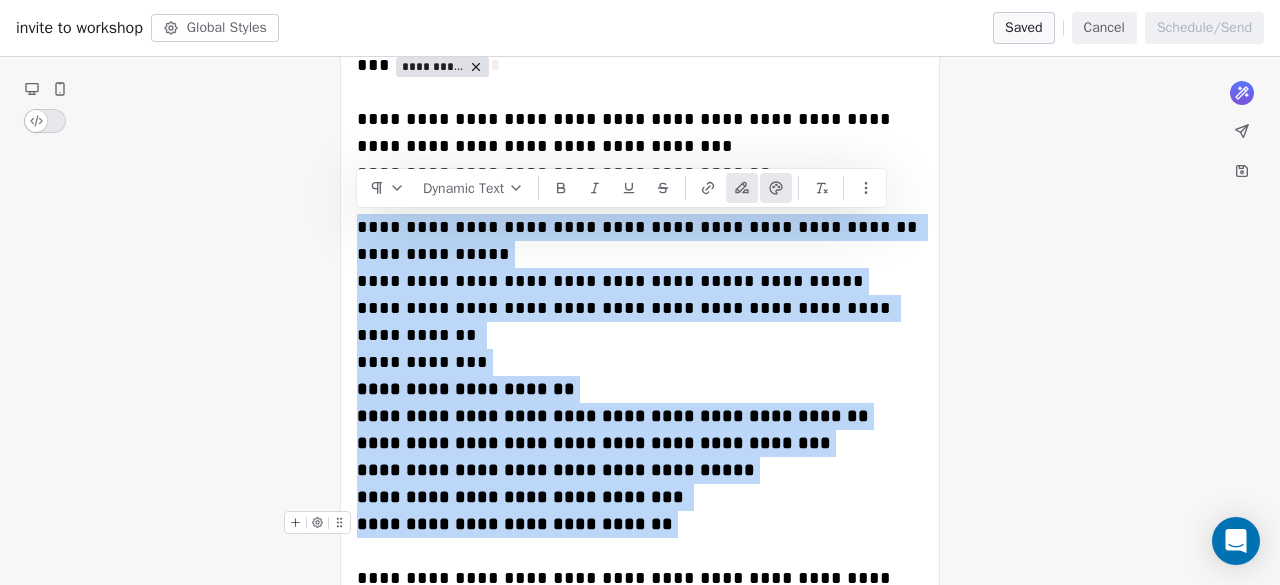 copy on "**********" 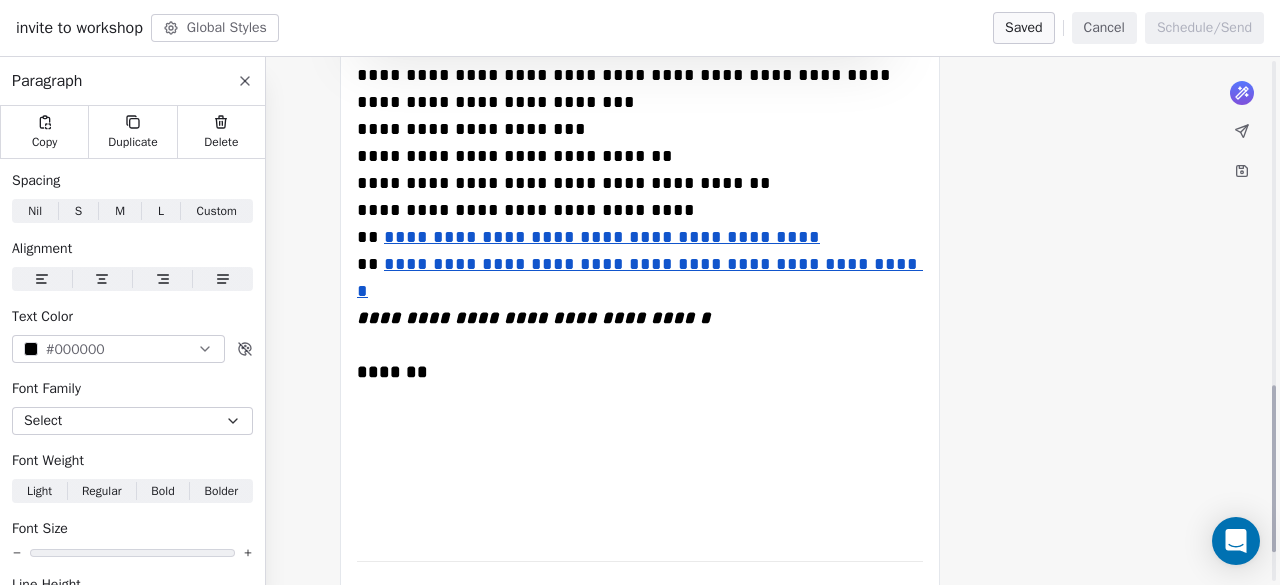 scroll, scrollTop: 1024, scrollLeft: 0, axis: vertical 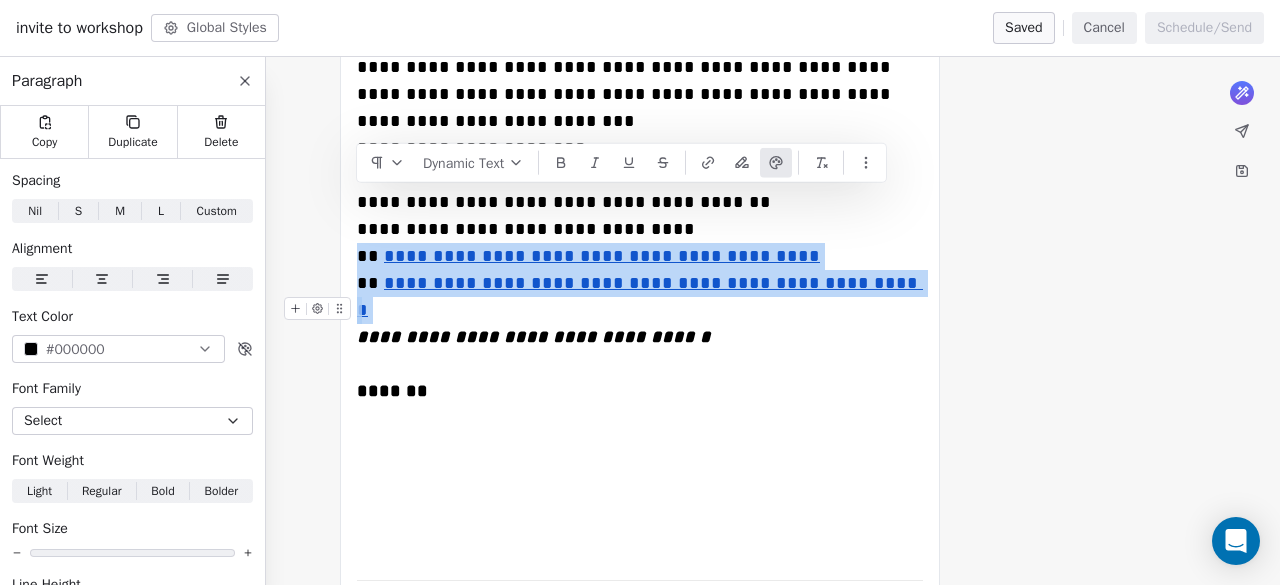 drag, startPoint x: 359, startPoint y: 192, endPoint x: 854, endPoint y: 249, distance: 498.271 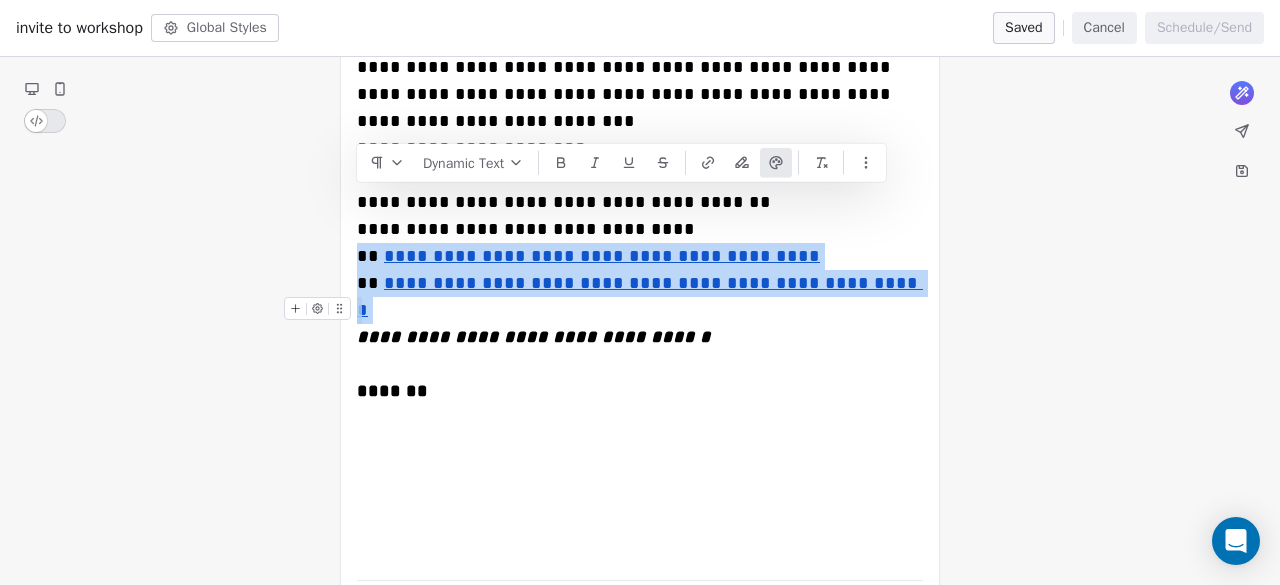 copy on "**********" 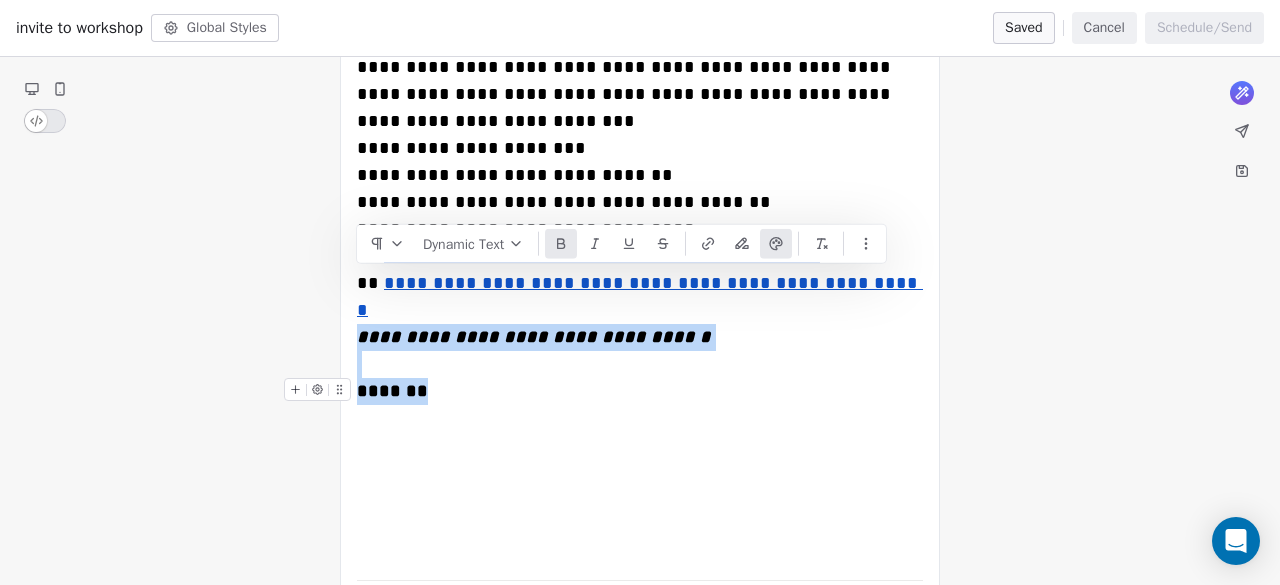 drag, startPoint x: 359, startPoint y: 281, endPoint x: 681, endPoint y: 337, distance: 326.83328 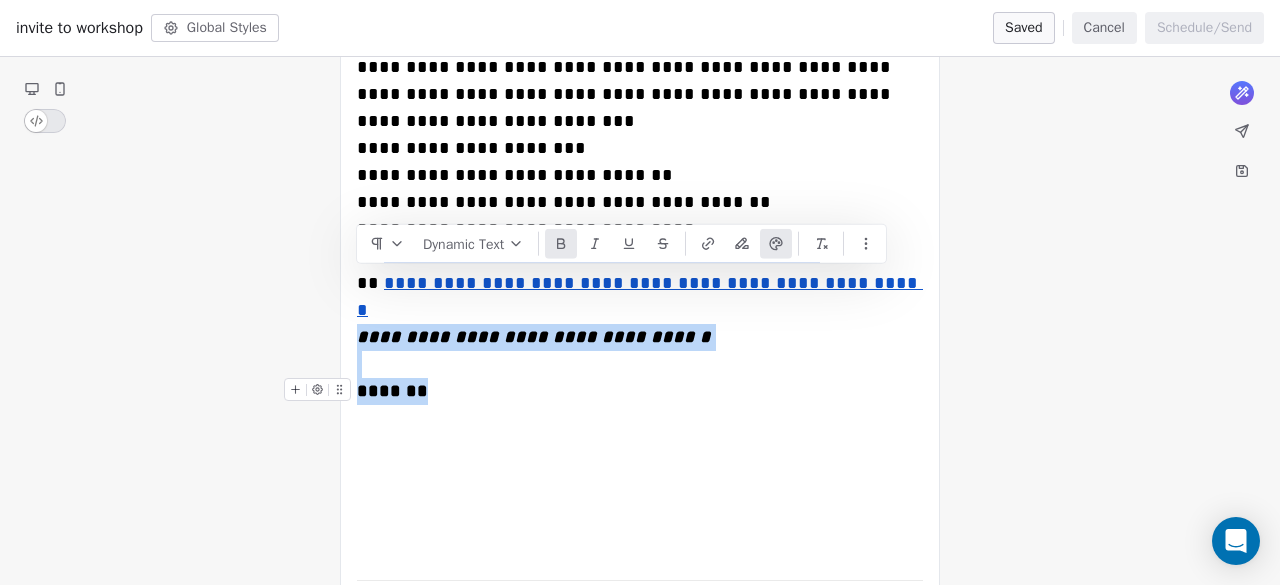 copy on "**********" 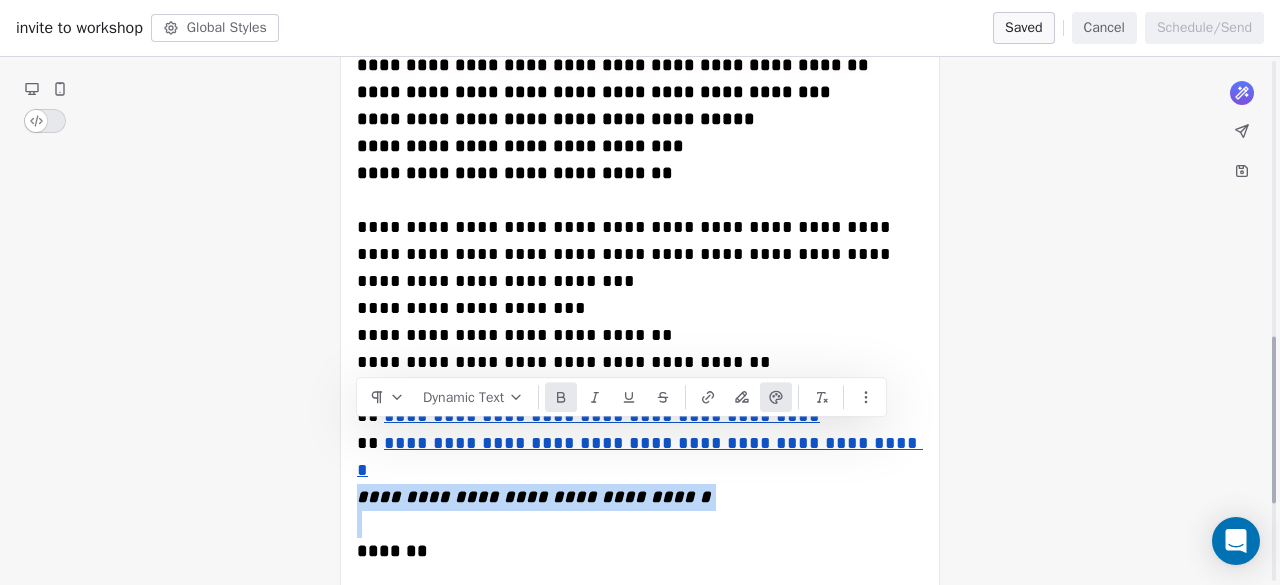 scroll, scrollTop: 876, scrollLeft: 0, axis: vertical 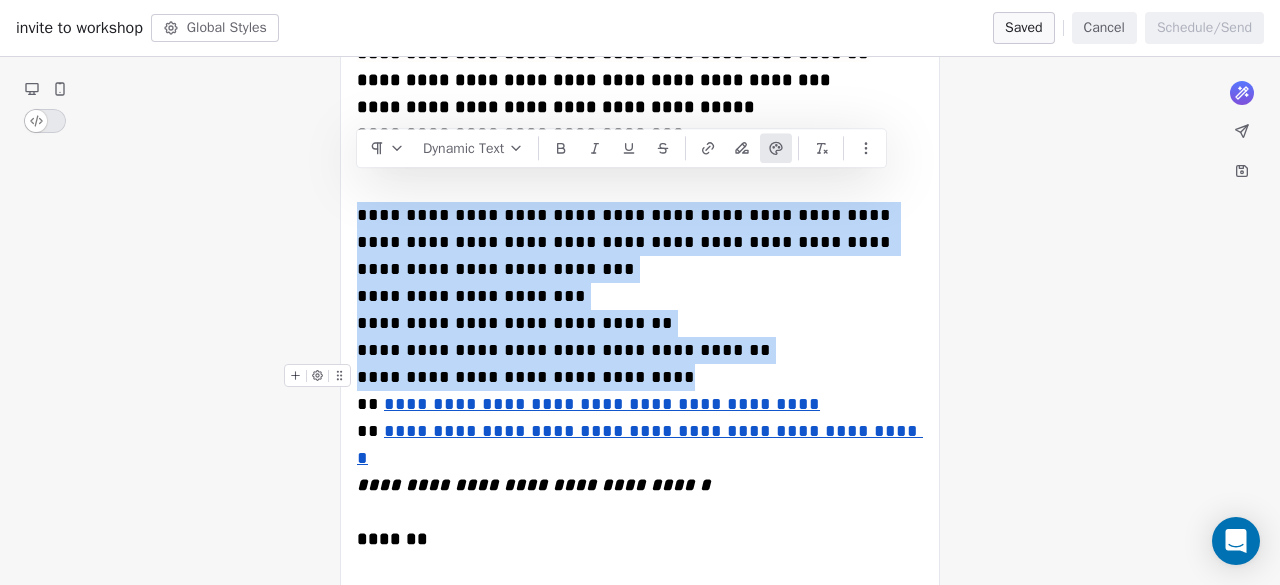 drag, startPoint x: 362, startPoint y: 185, endPoint x: 657, endPoint y: 309, distance: 320.00156 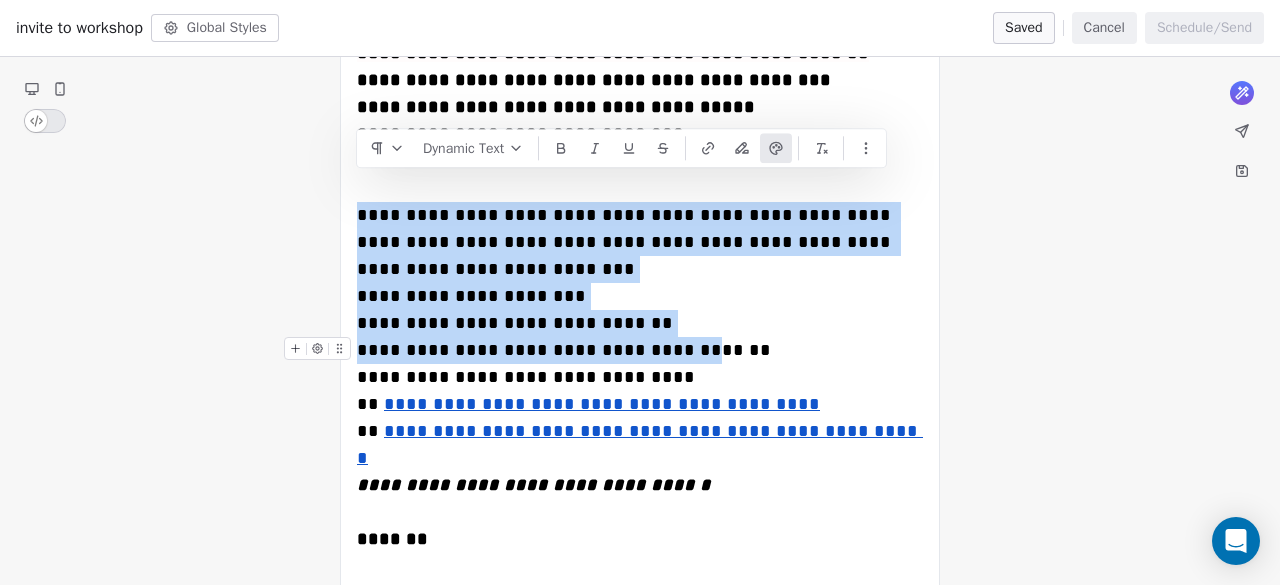 copy on "**********" 